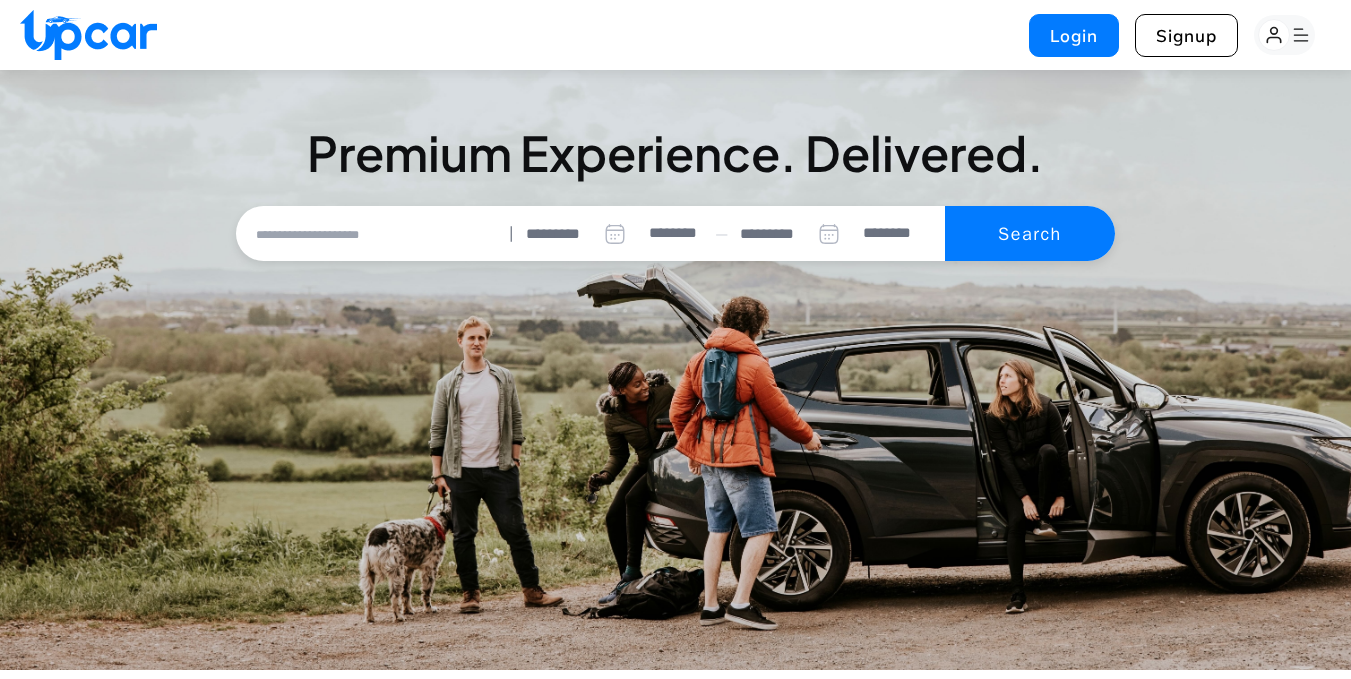 select on "********" 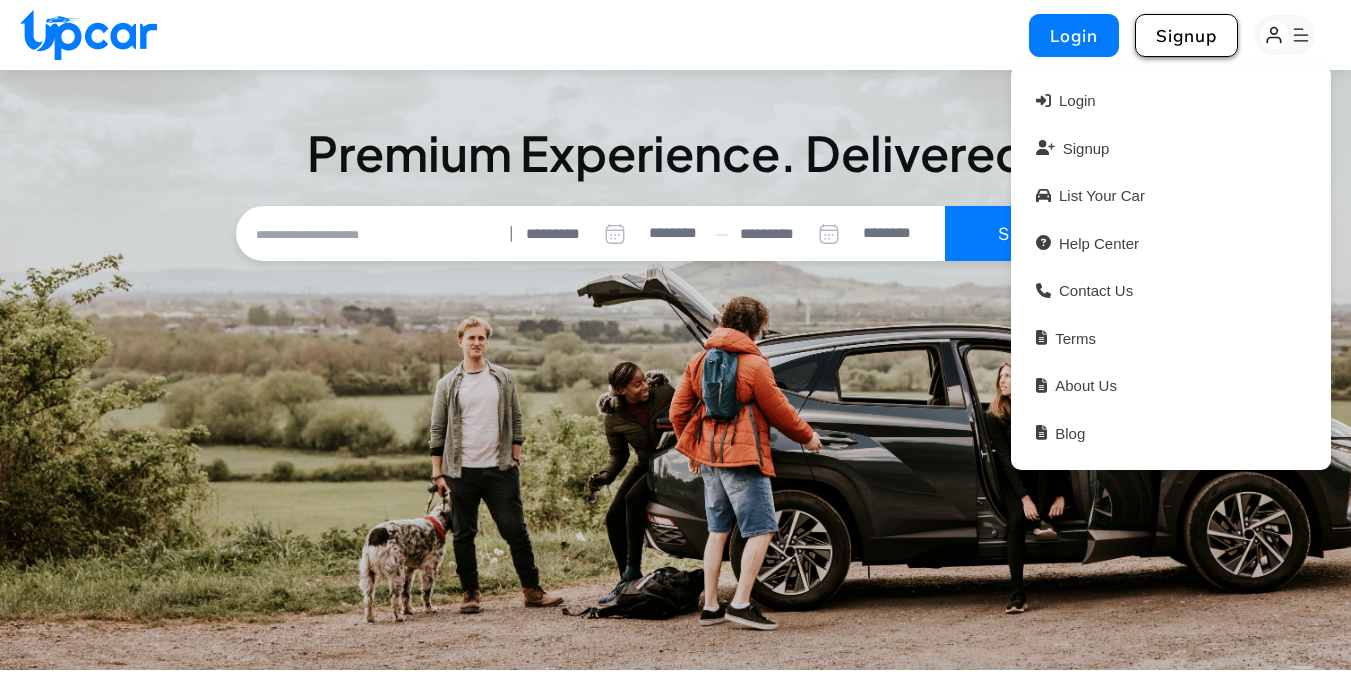 click on "Signup" at bounding box center [1186, 35] 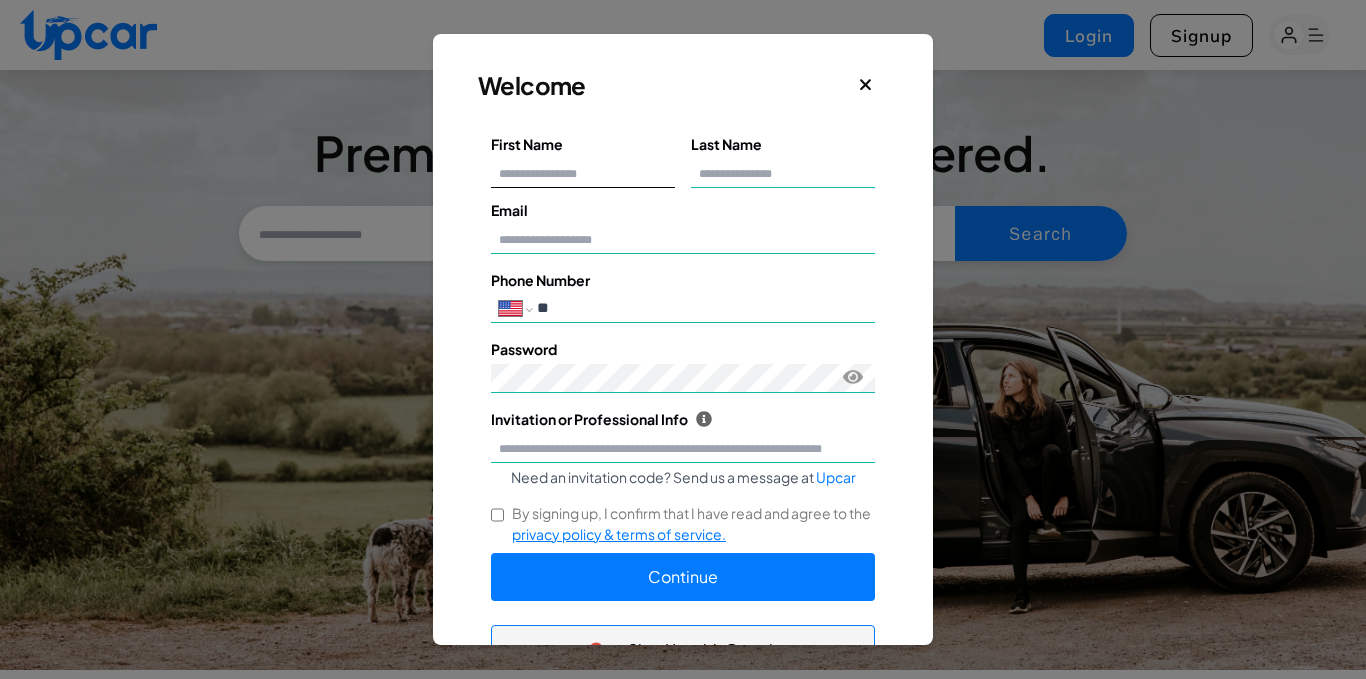 click on "First Name" at bounding box center [583, 173] 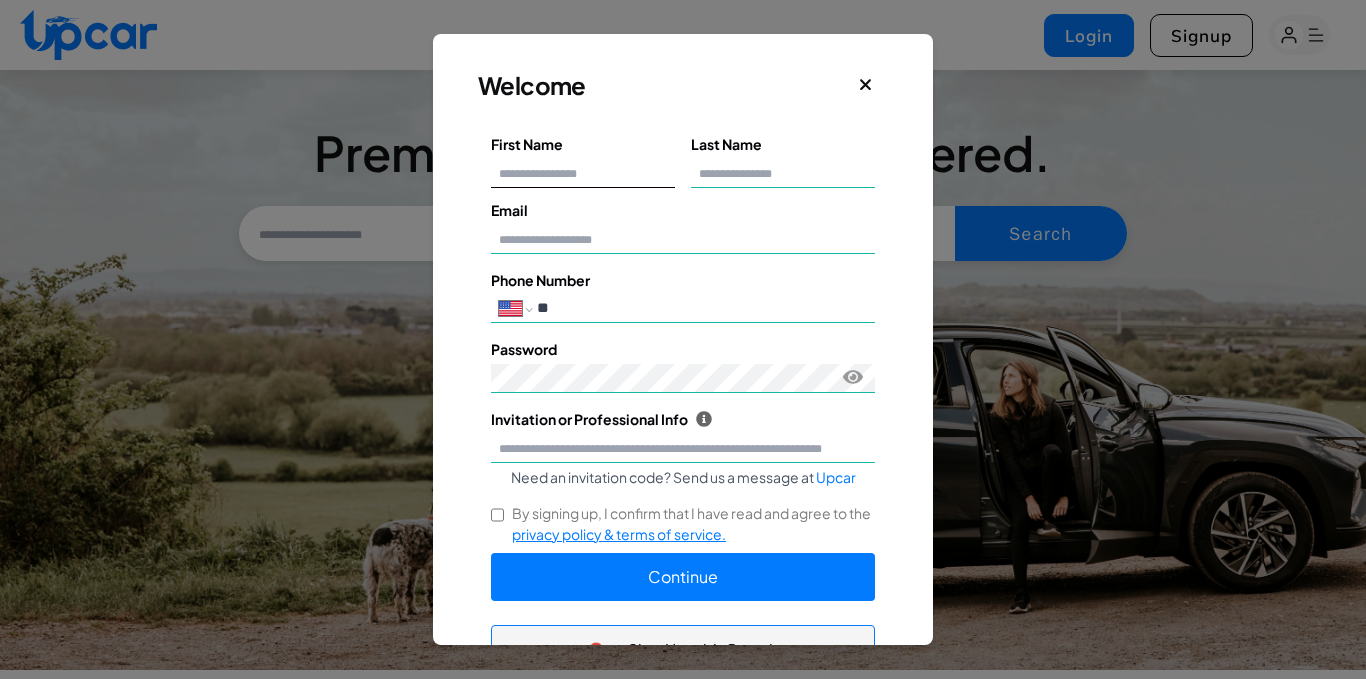 type on "*****" 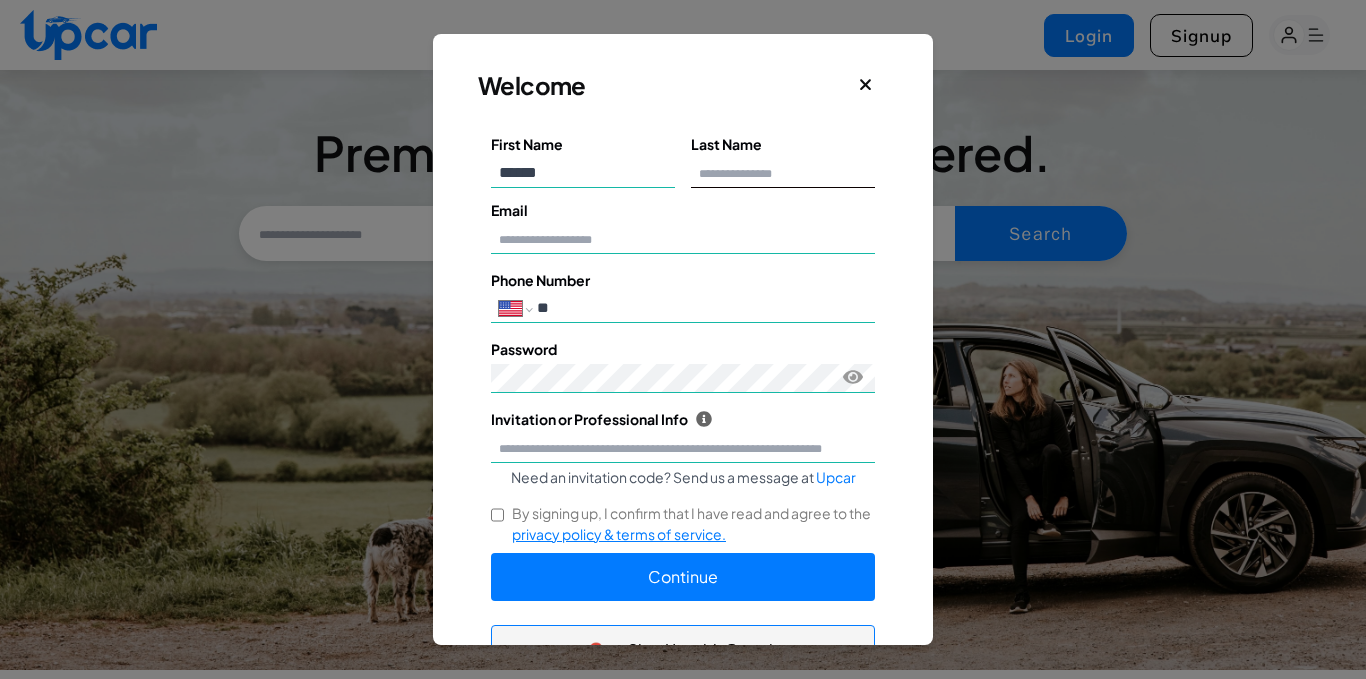 click on "Last Name" at bounding box center [783, 173] 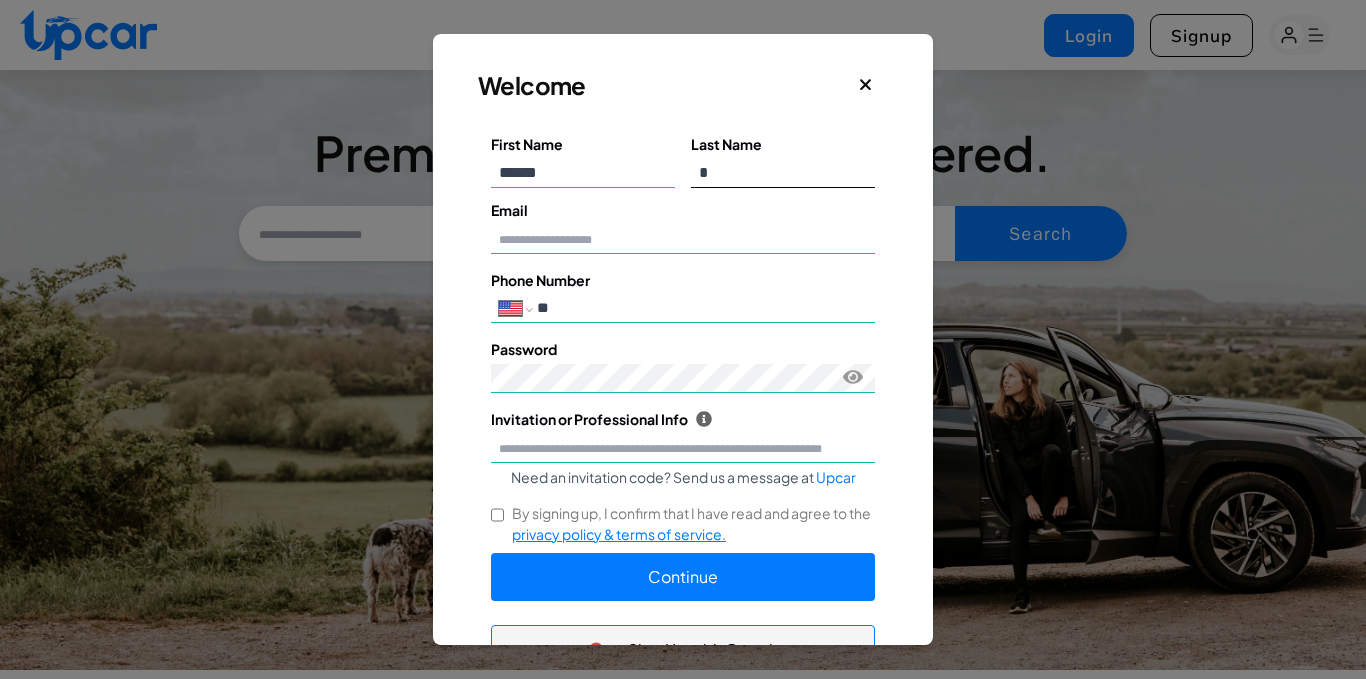 click on "*" at bounding box center [783, 173] 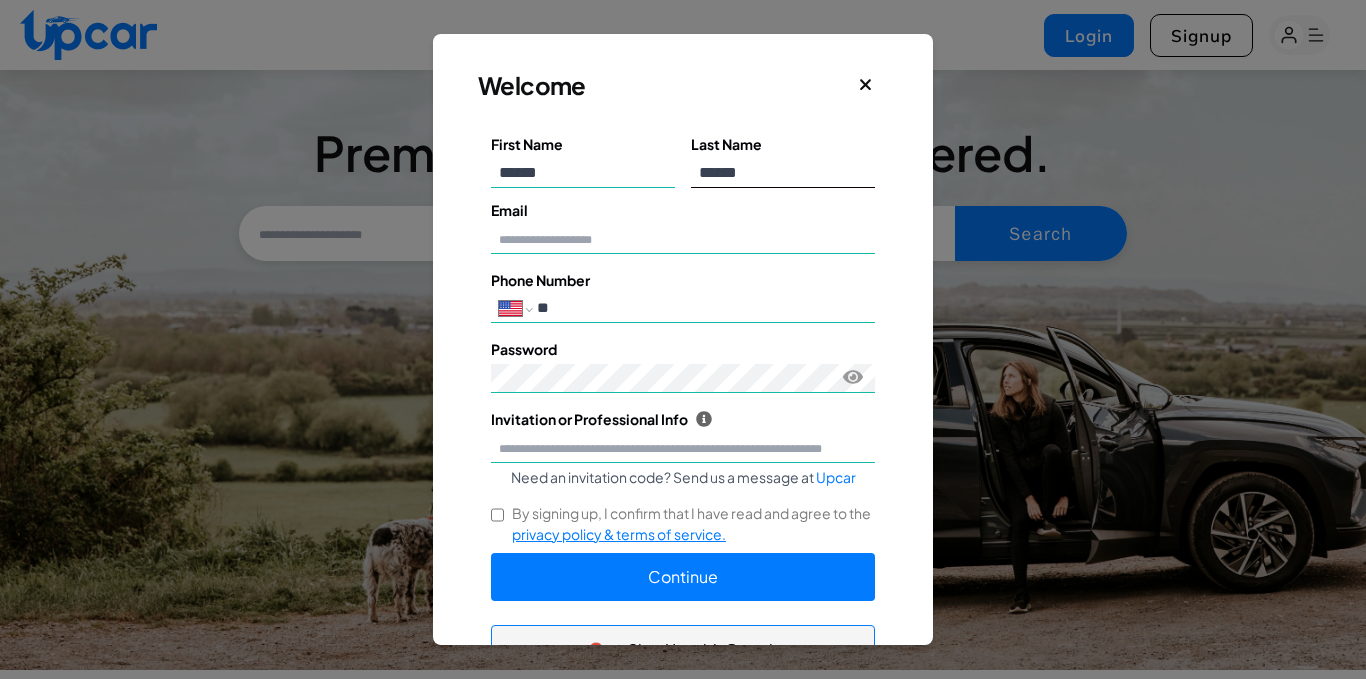 type on "******" 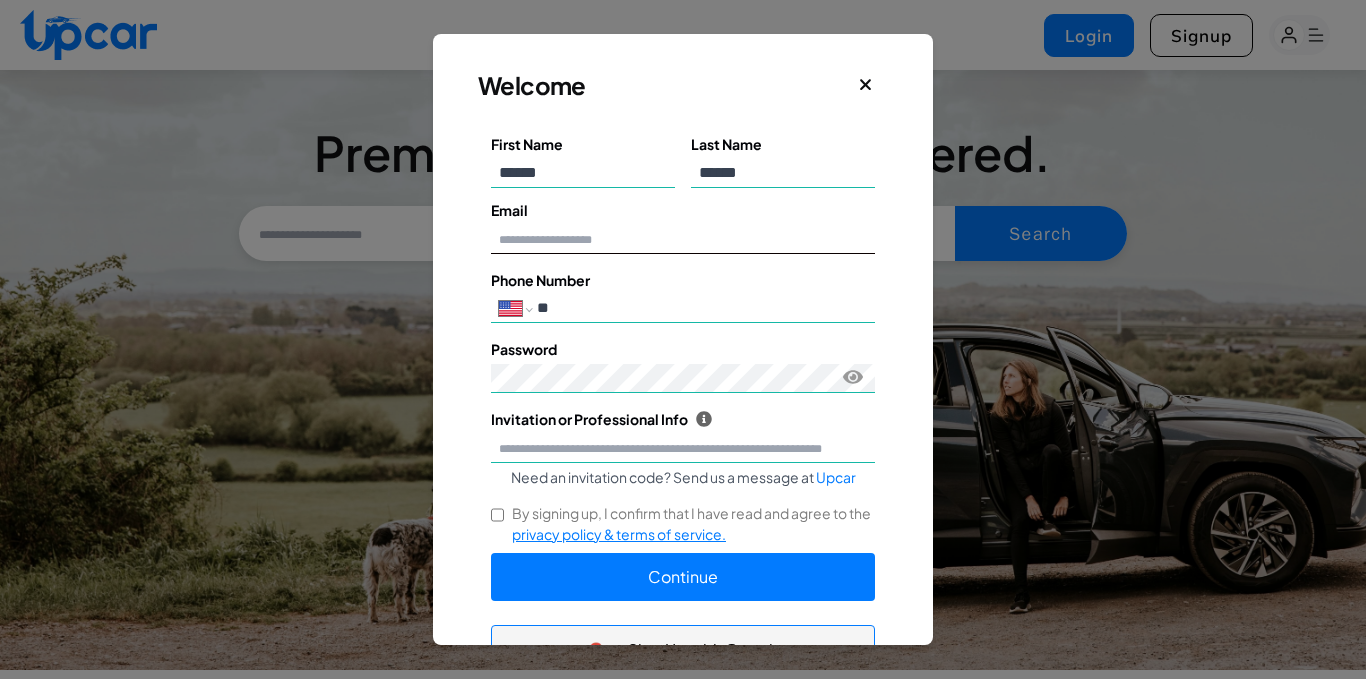 click on "Email" at bounding box center (683, 239) 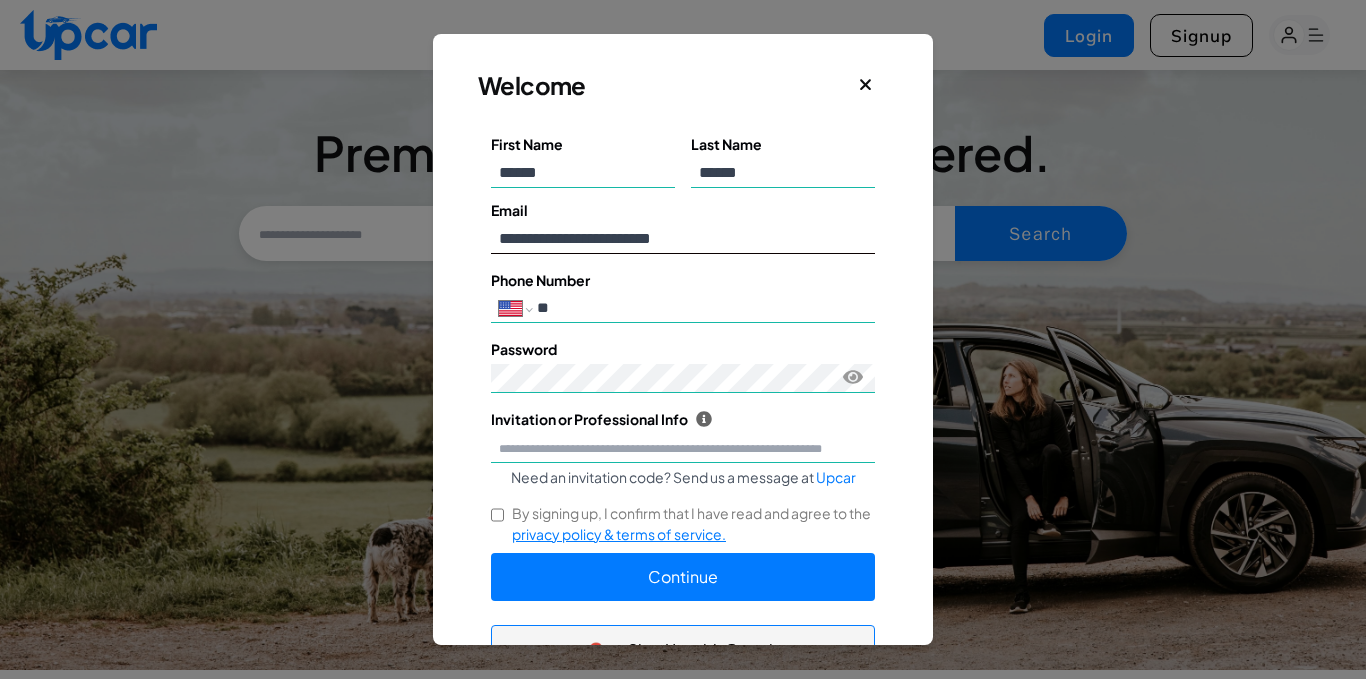 drag, startPoint x: 738, startPoint y: 243, endPoint x: 535, endPoint y: 198, distance: 207.92787 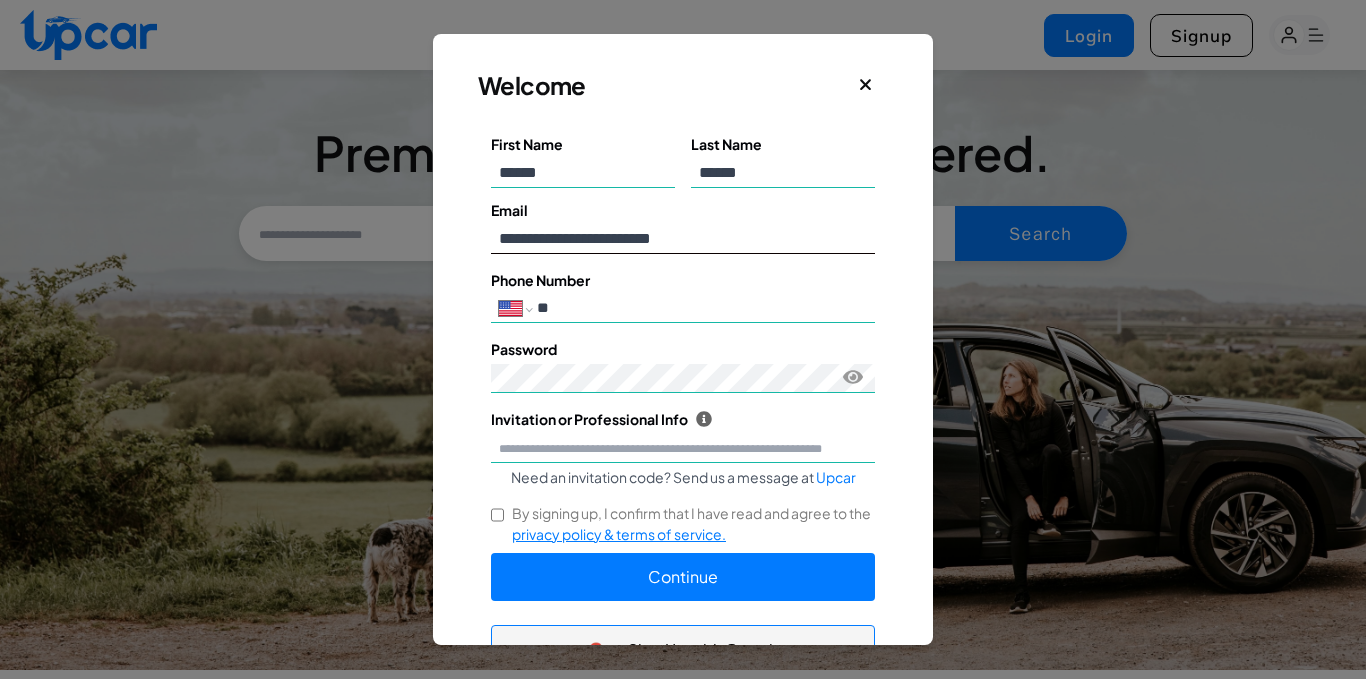 click on "First Name [FIRST] Last Name [LAST] Email [EMAIL] Phone Number [PHONE]" at bounding box center [683, 426] 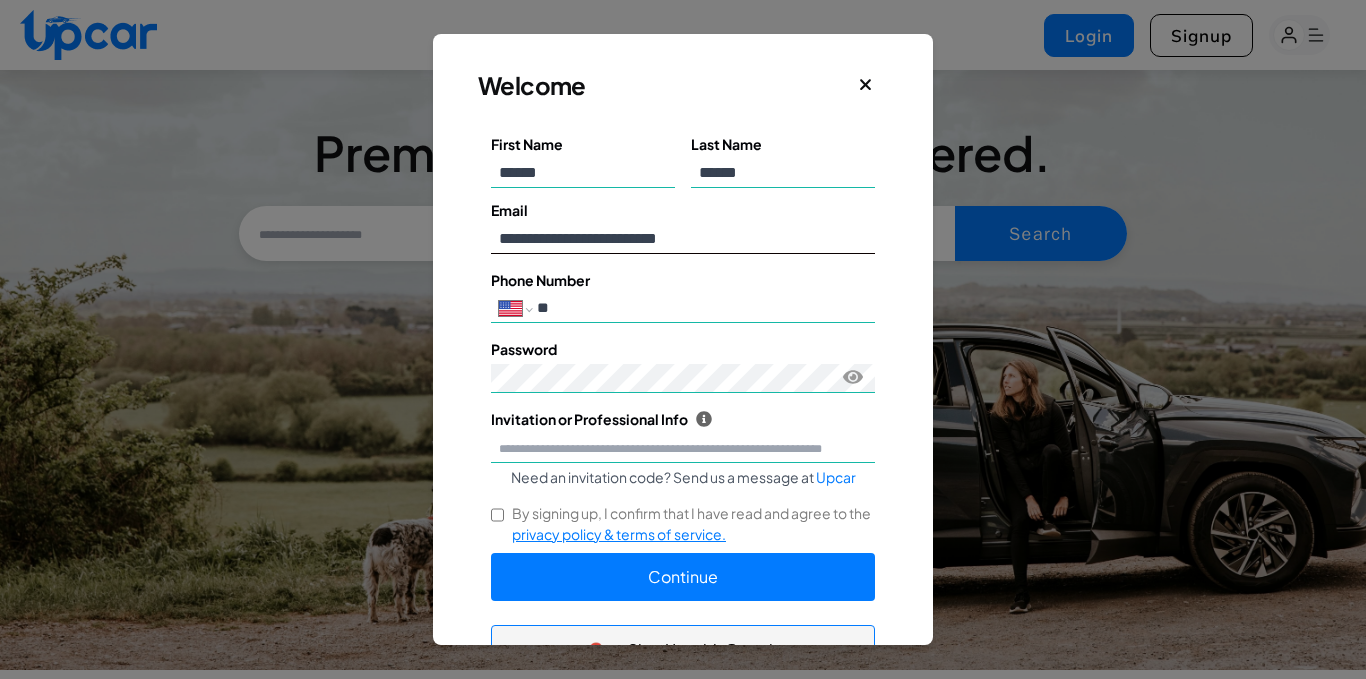 drag, startPoint x: 0, startPoint y: 1, endPoint x: 525, endPoint y: 233, distance: 573.9765 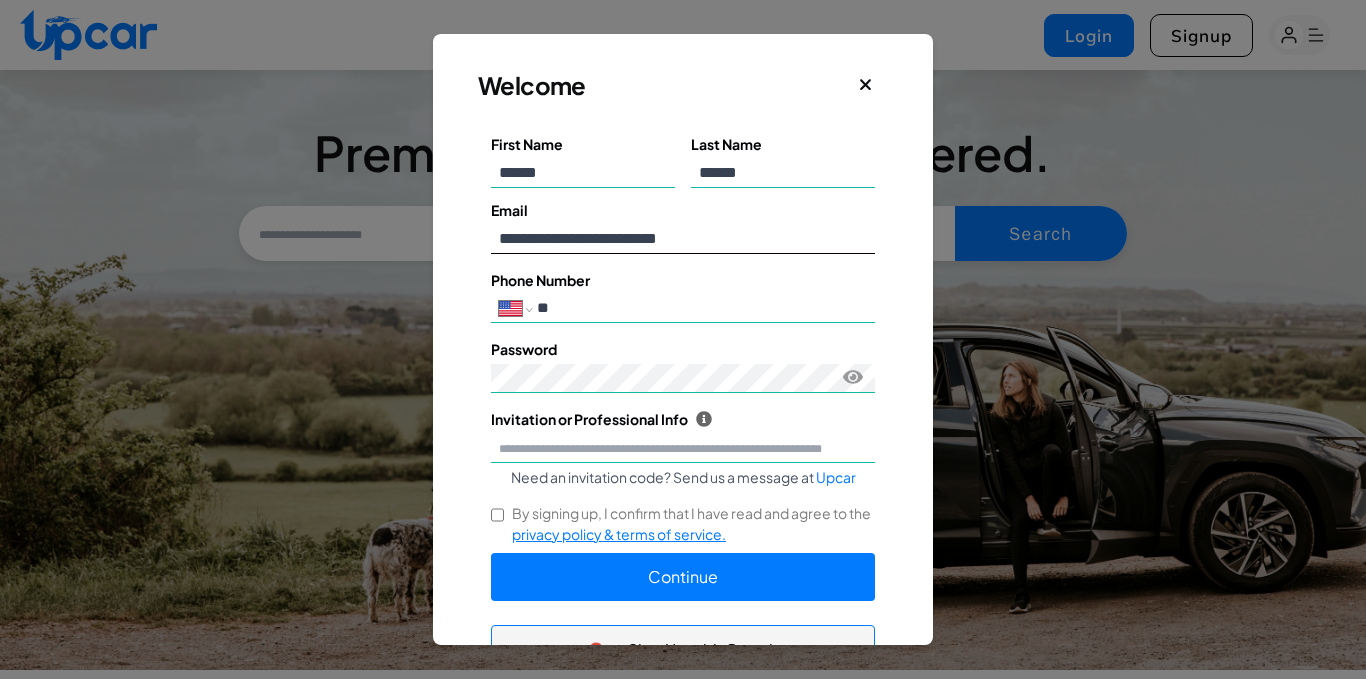 click on "**********" at bounding box center (683, 239) 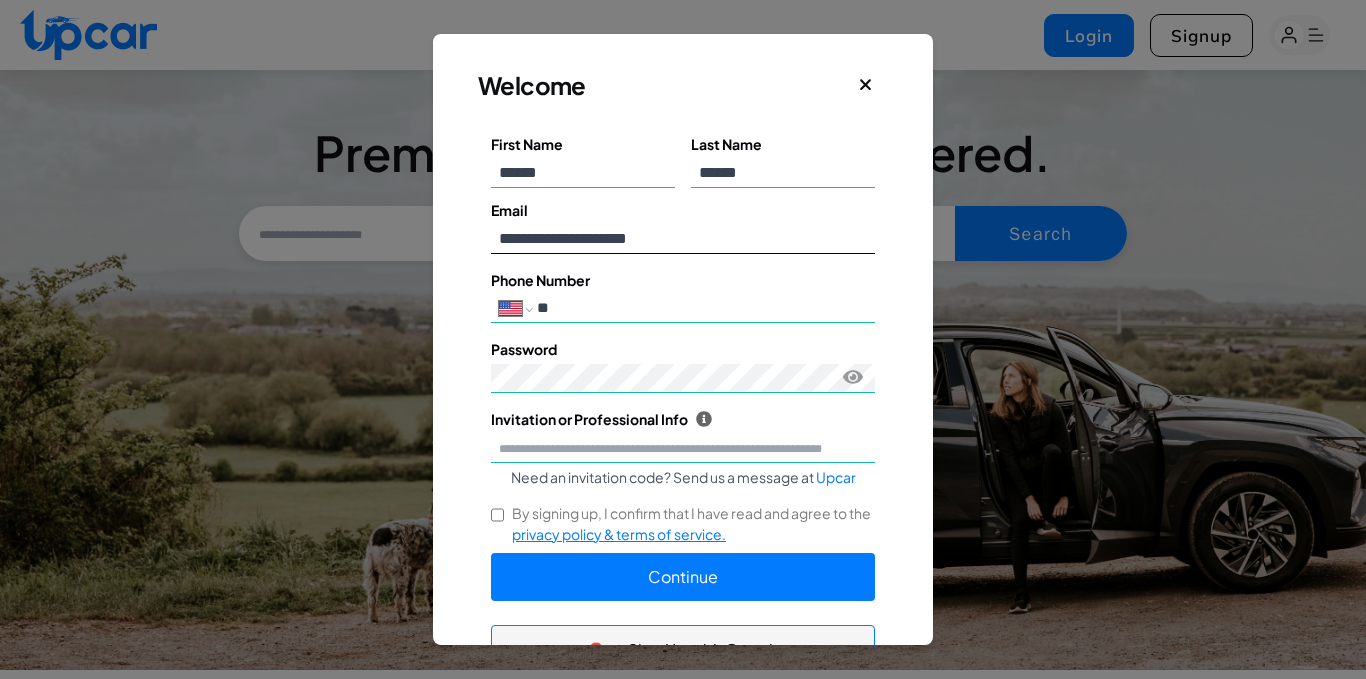 click on "**********" at bounding box center [683, 239] 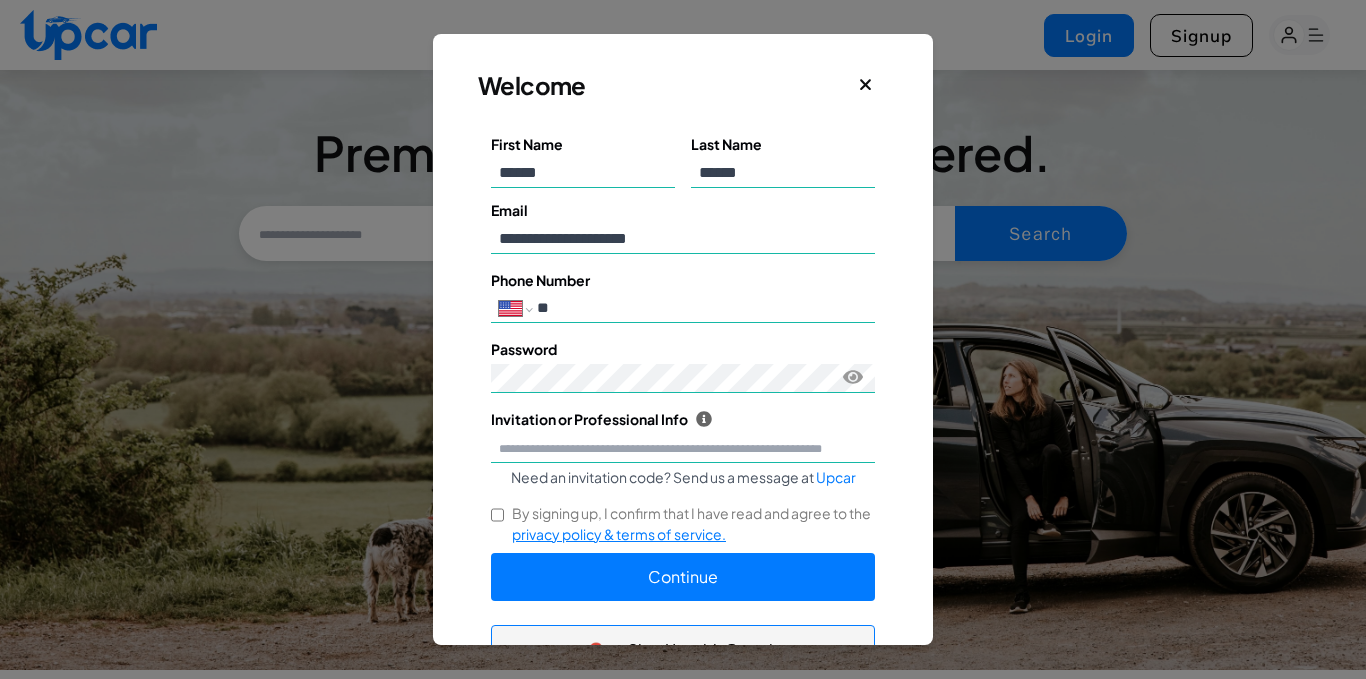 drag, startPoint x: 598, startPoint y: 308, endPoint x: 585, endPoint y: 306, distance: 13.152946 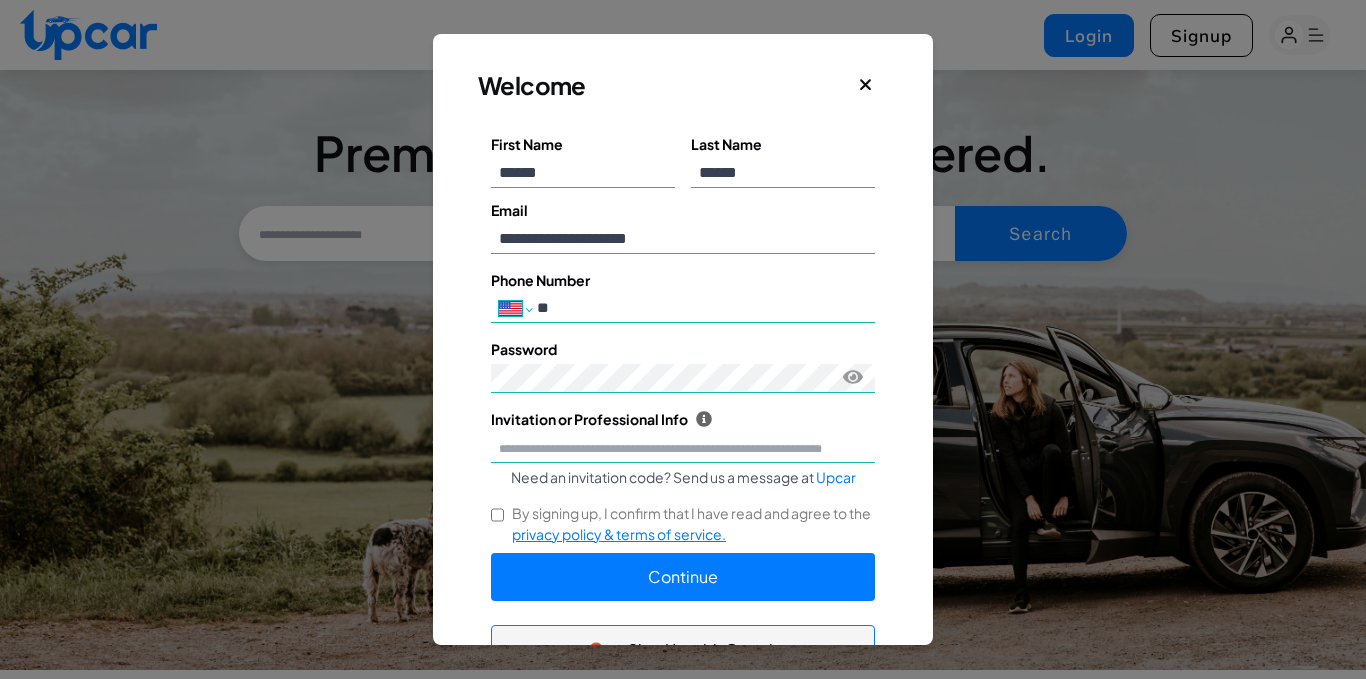 click on "**********" at bounding box center [515, 308] 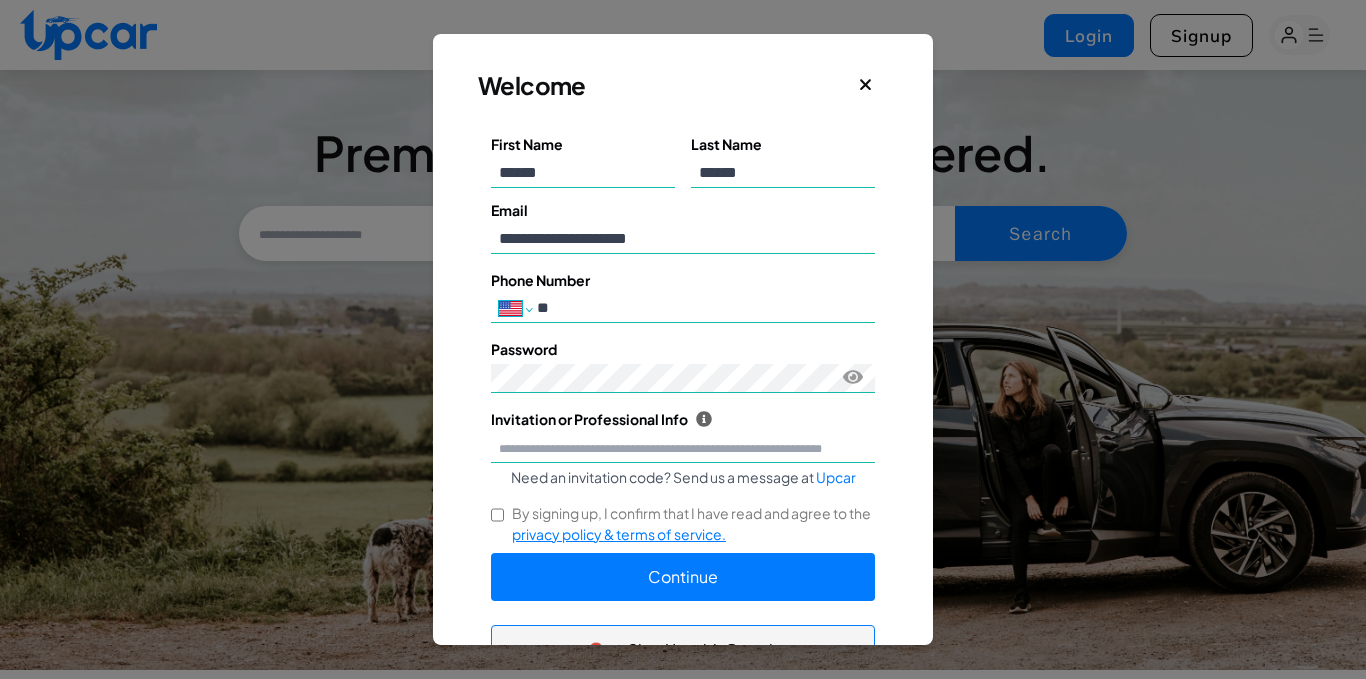 select on "**" 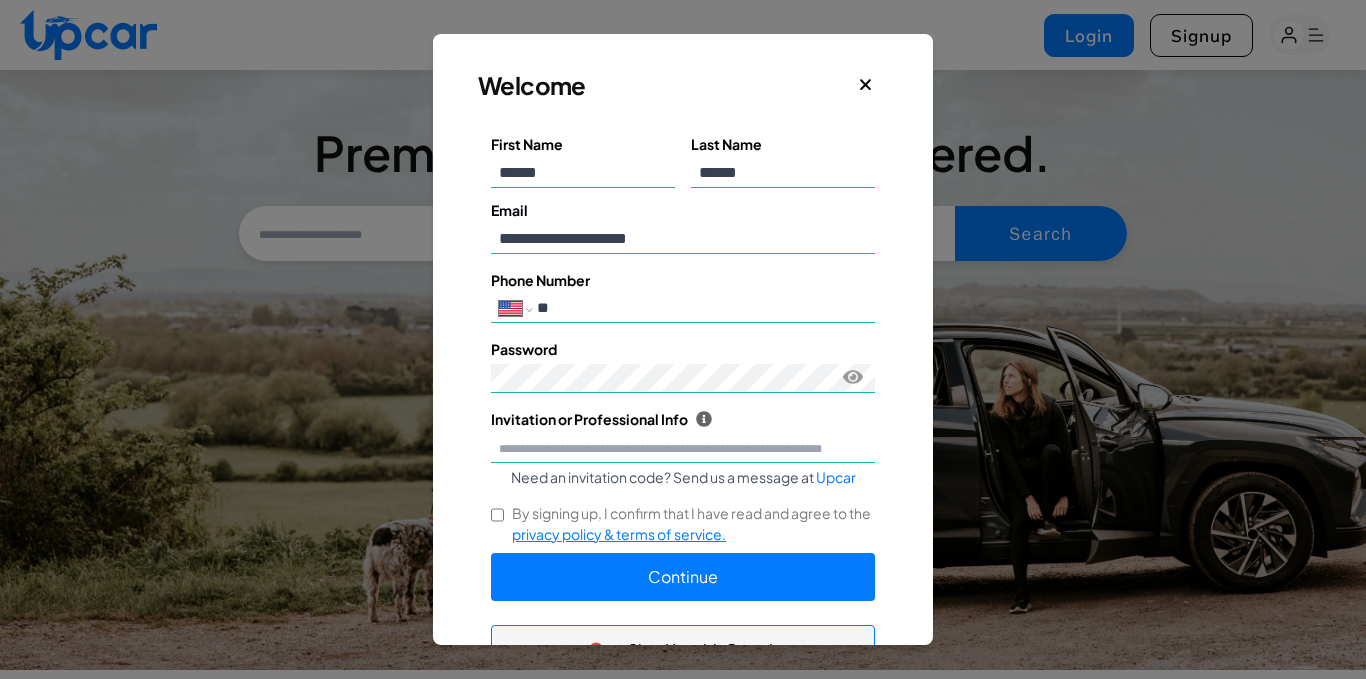 click on "**********" at bounding box center [515, 308] 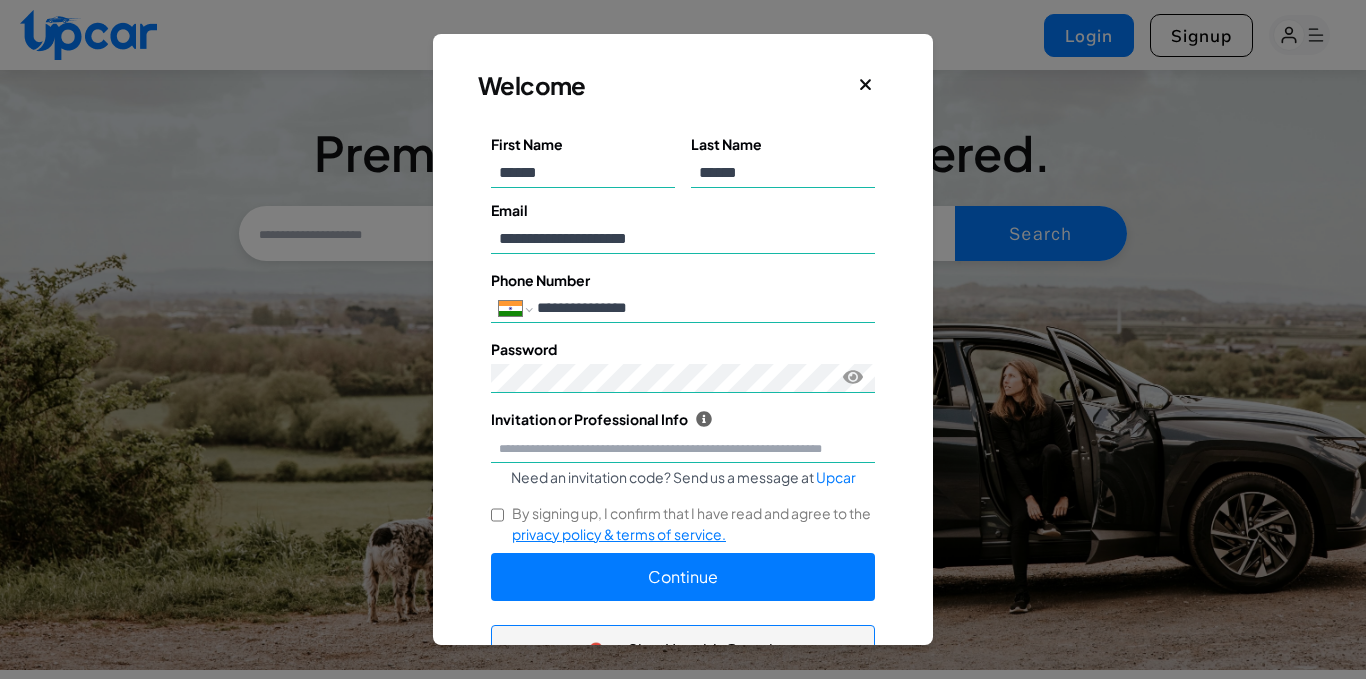 type on "**********" 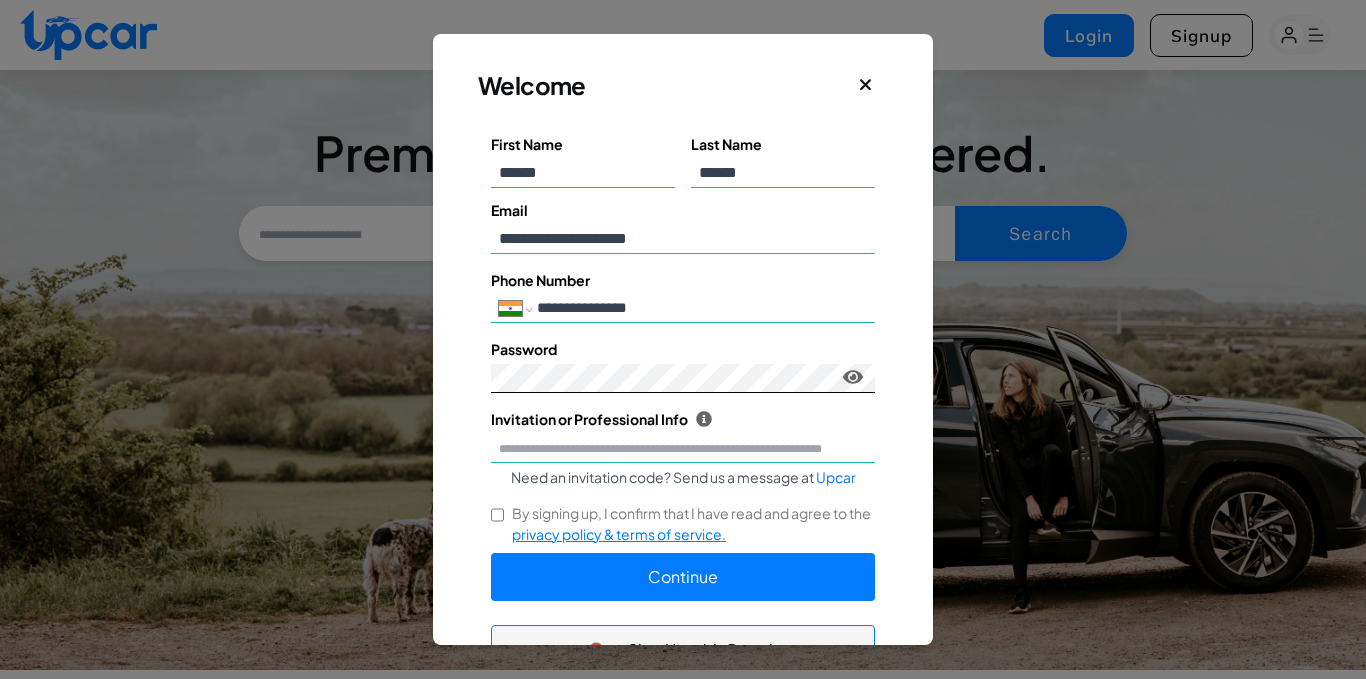 click on "Password" at bounding box center (683, 366) 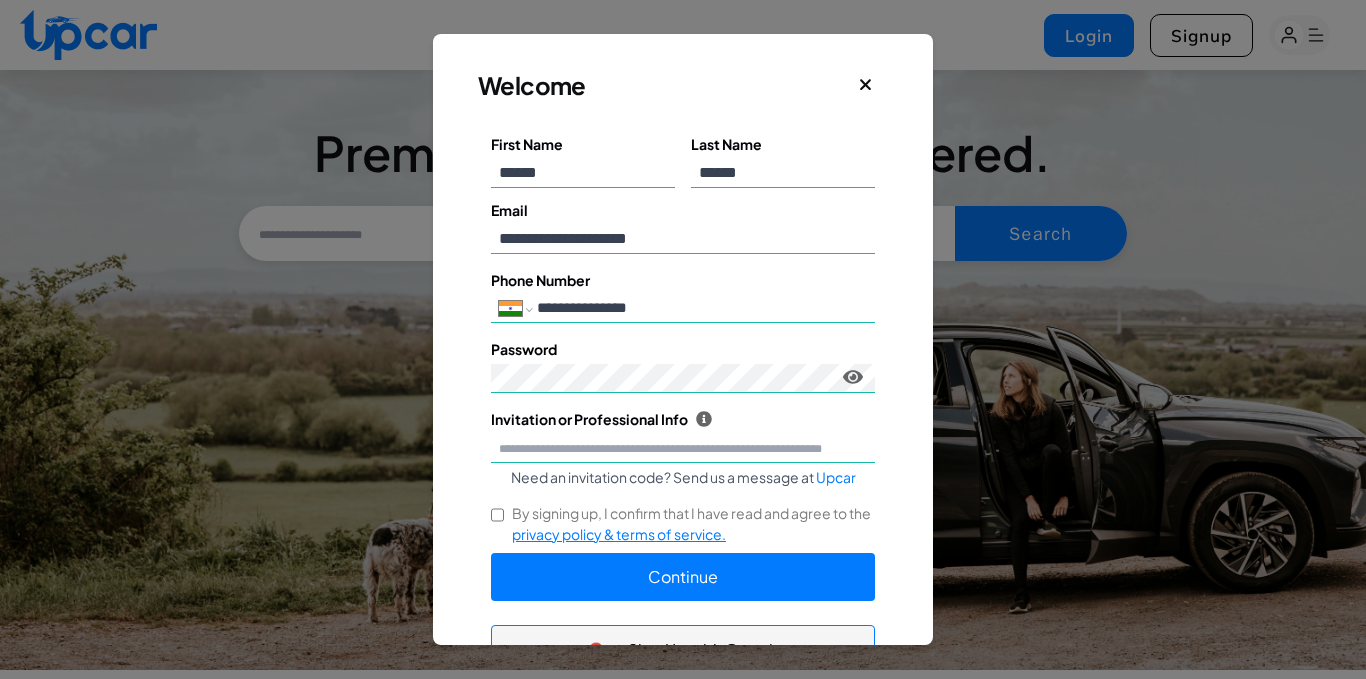 click 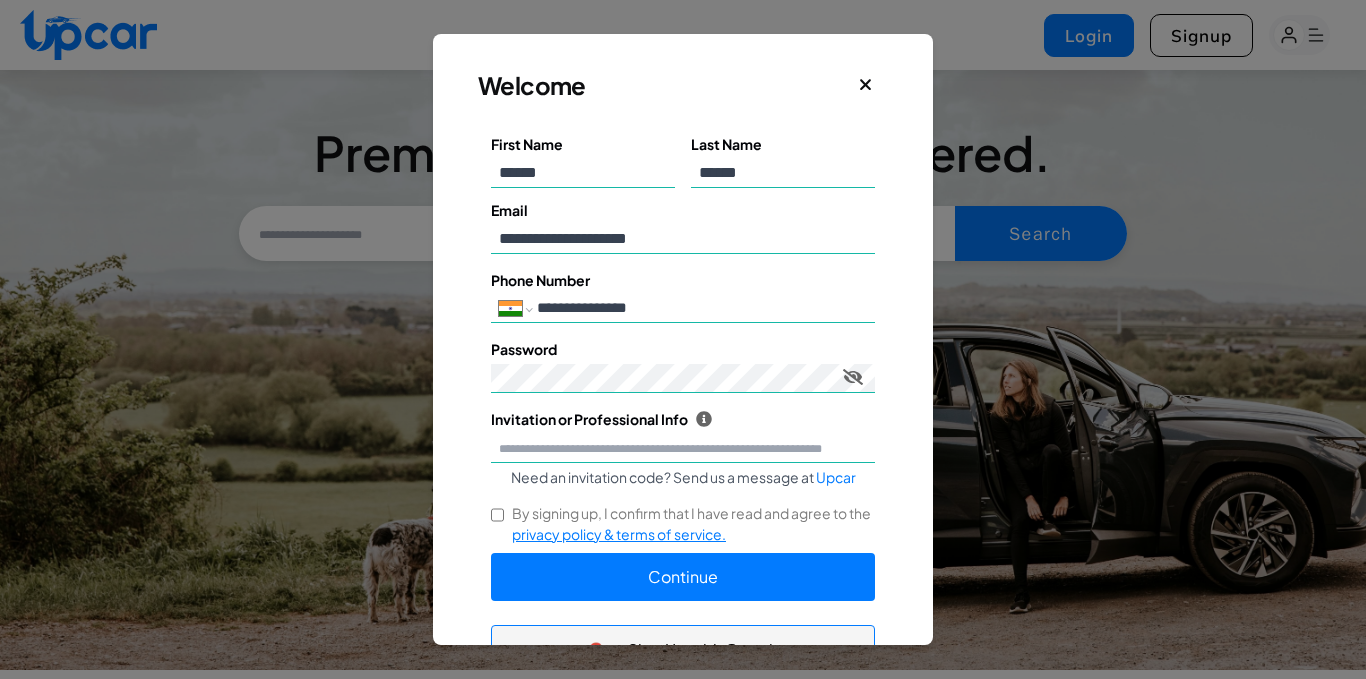 click 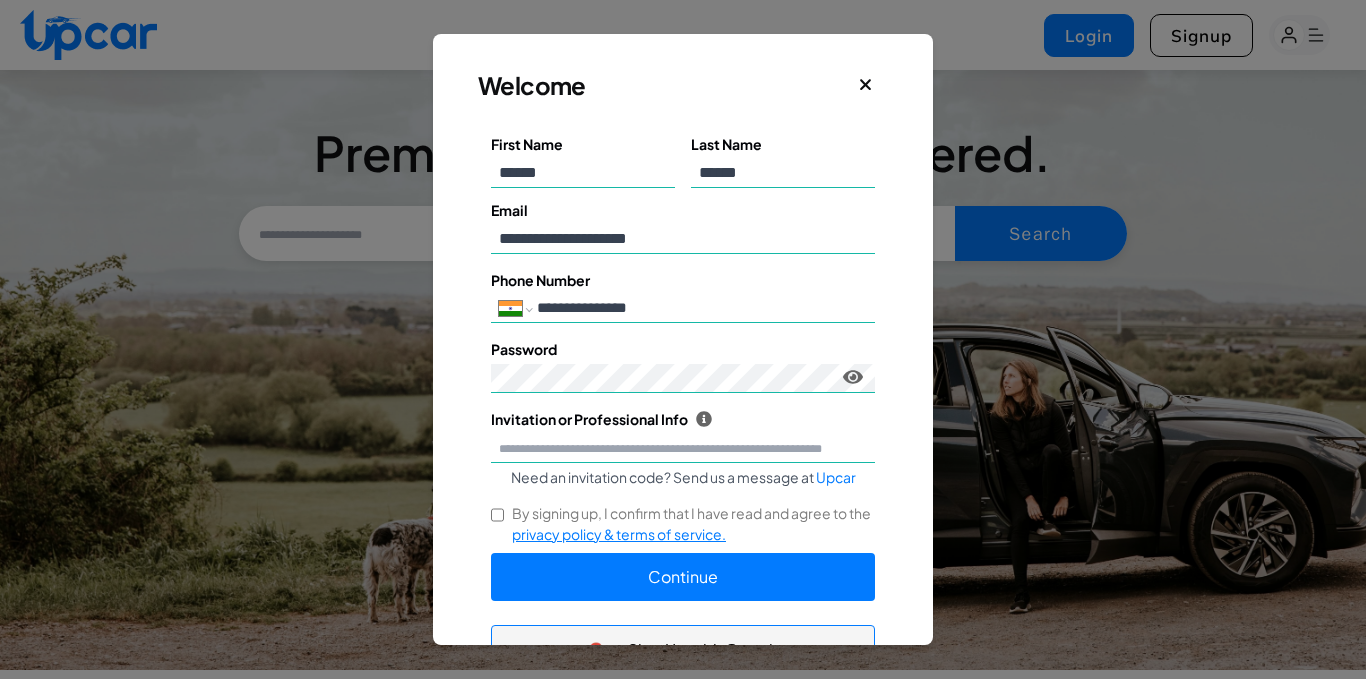 click on "Invitation or Professional Info Upcar is a community exclusively for verified professionals. To join please provide an invitation code or your work email or a link to your professional website. Need an invitation code? Send us a message at   Upcar" at bounding box center (683, 448) 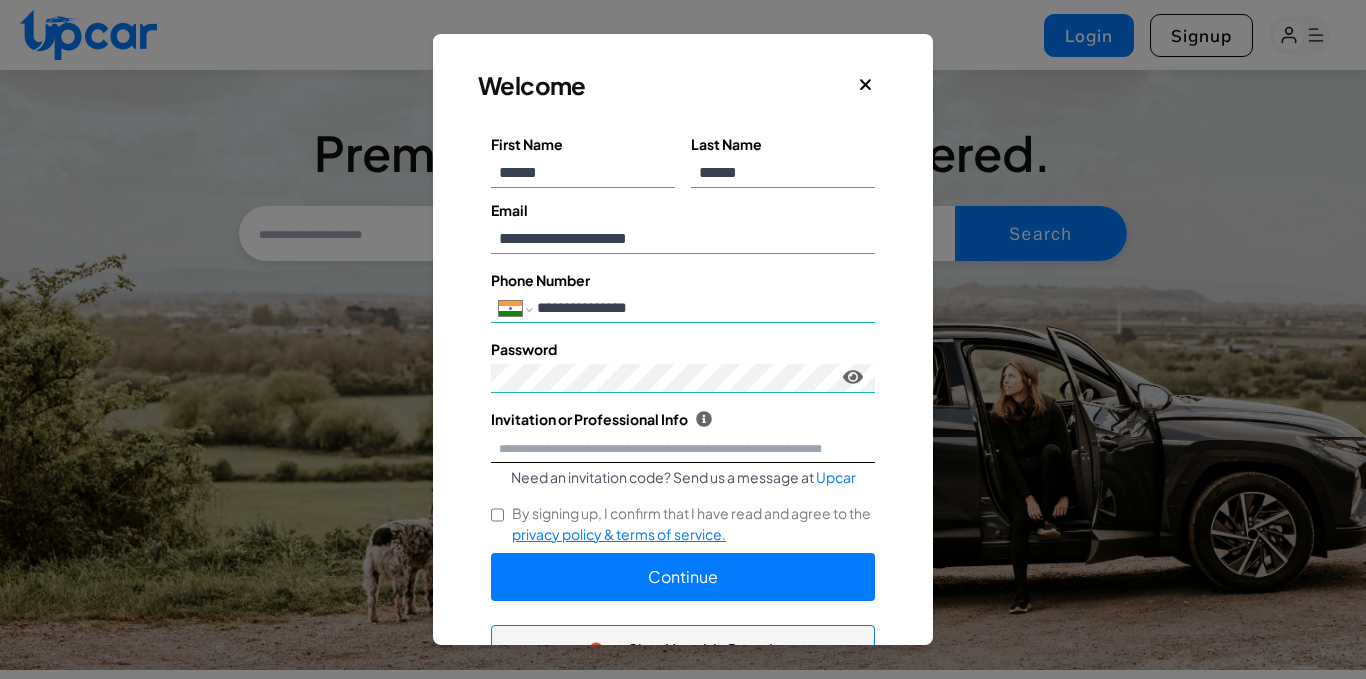 click on "Invitation or Professional Info Upcar is a community exclusively for verified professionals. To join please provide an invitation code or your work email or a link to your professional website." at bounding box center (683, 448) 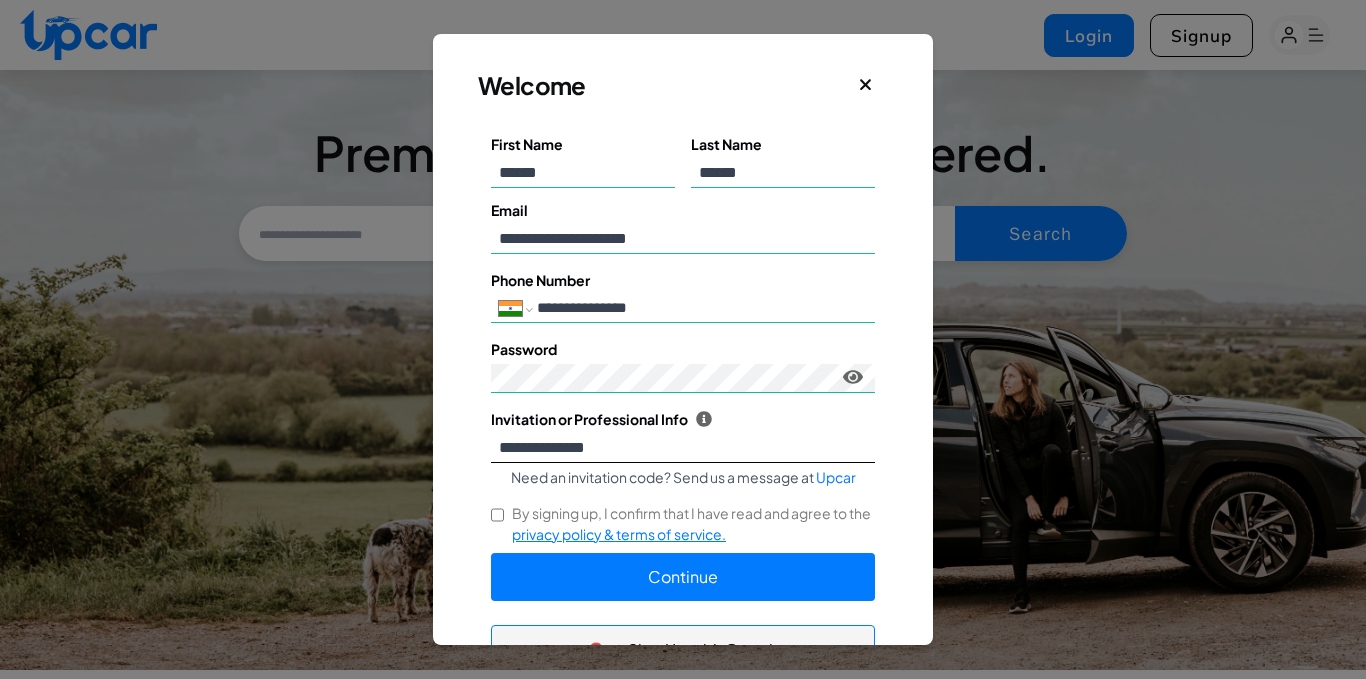 type on "**********" 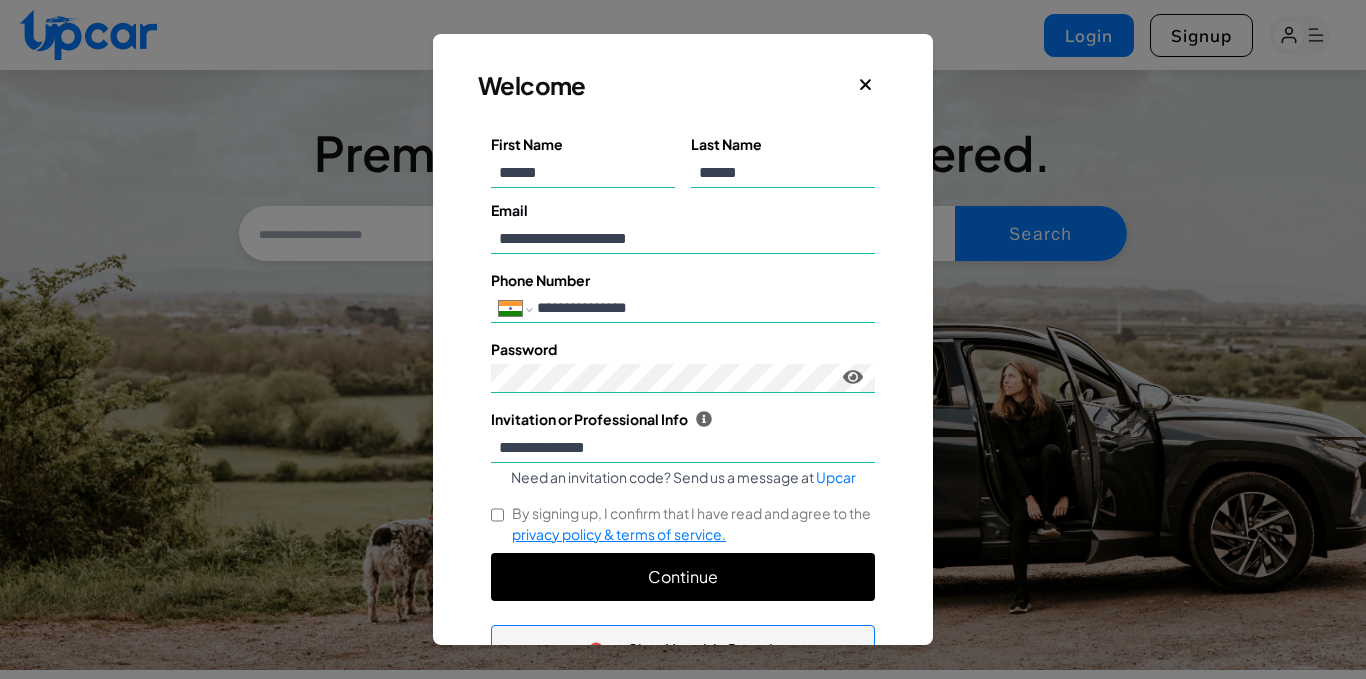 click on "Continue" at bounding box center (683, 577) 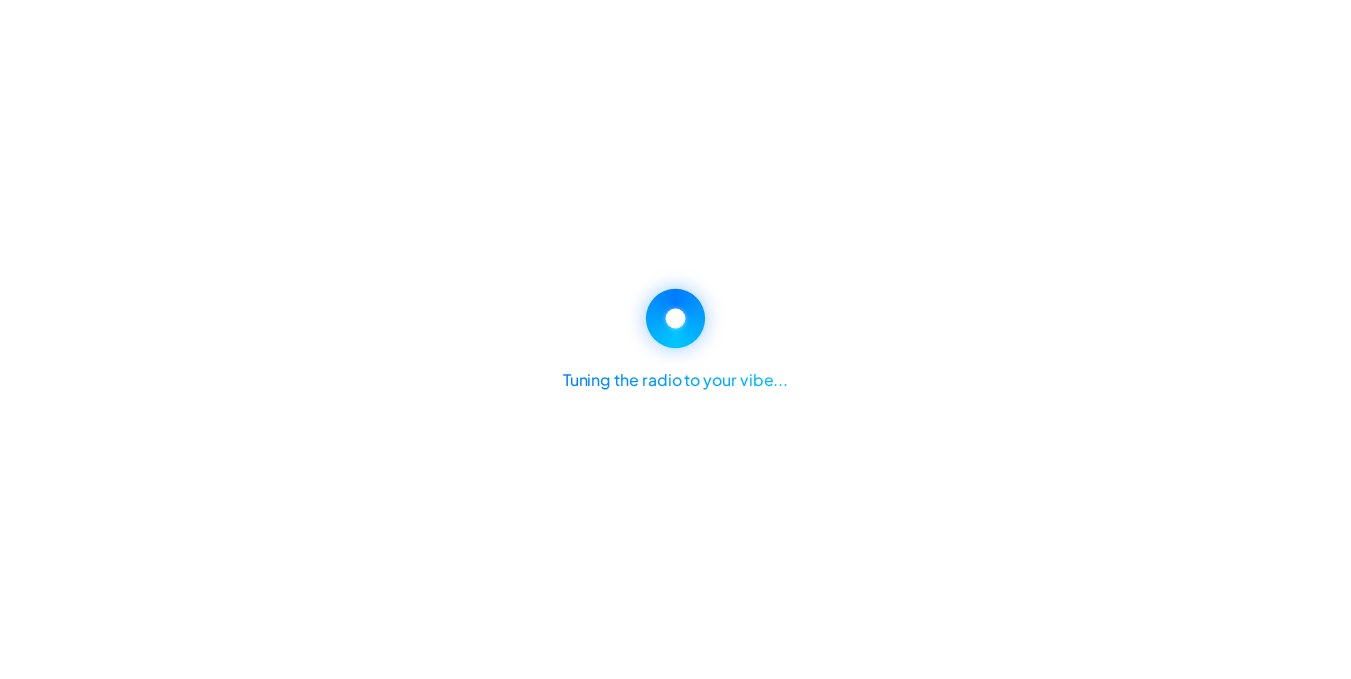 scroll, scrollTop: 0, scrollLeft: 0, axis: both 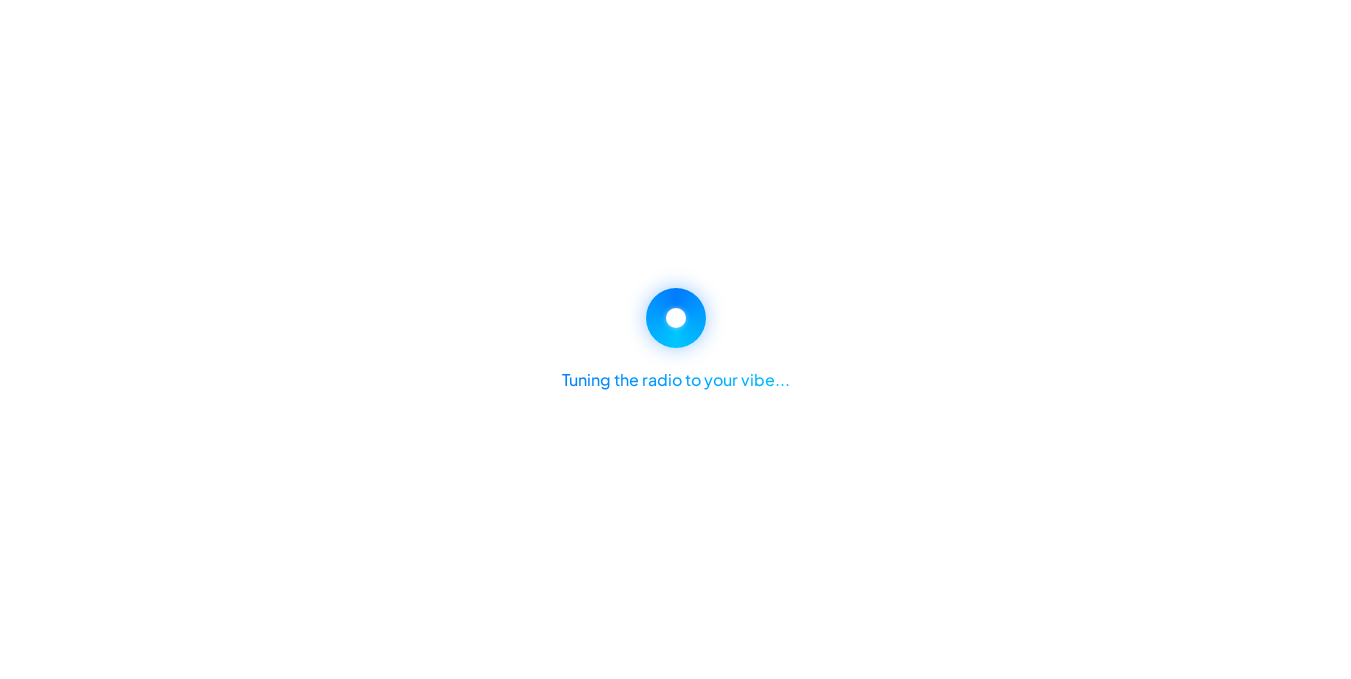 select on "********" 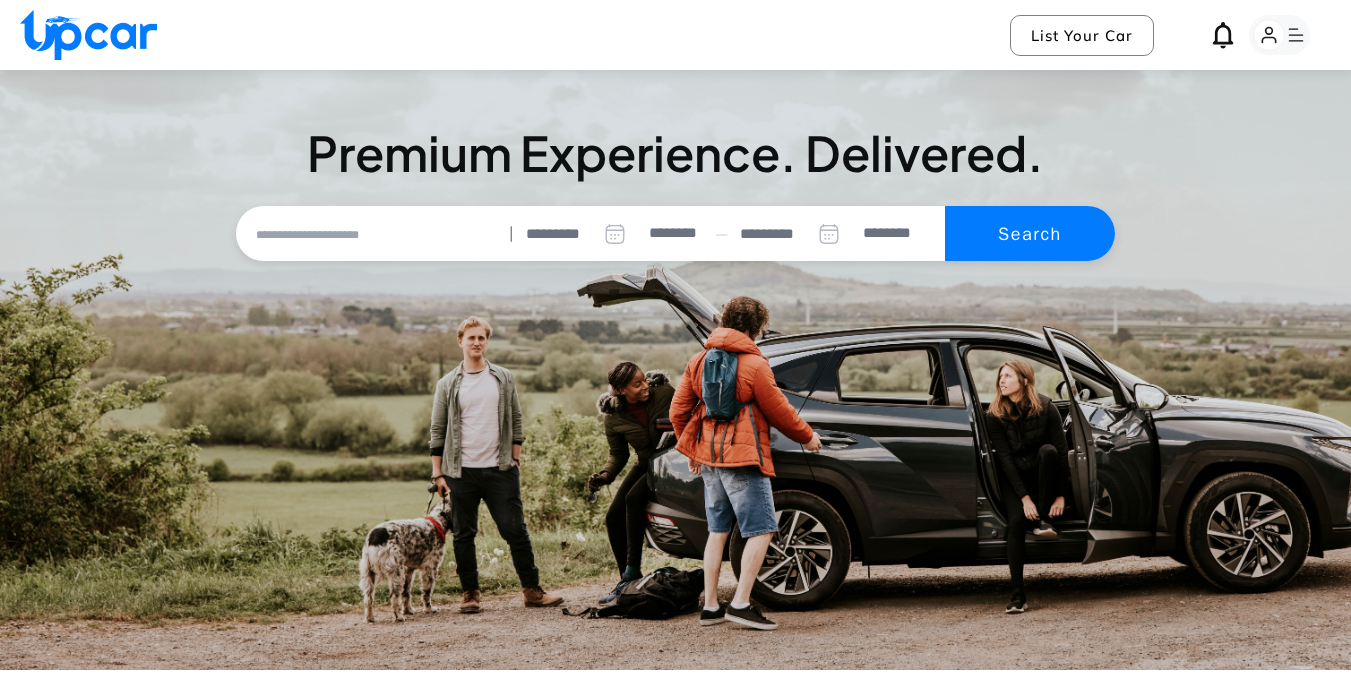 click 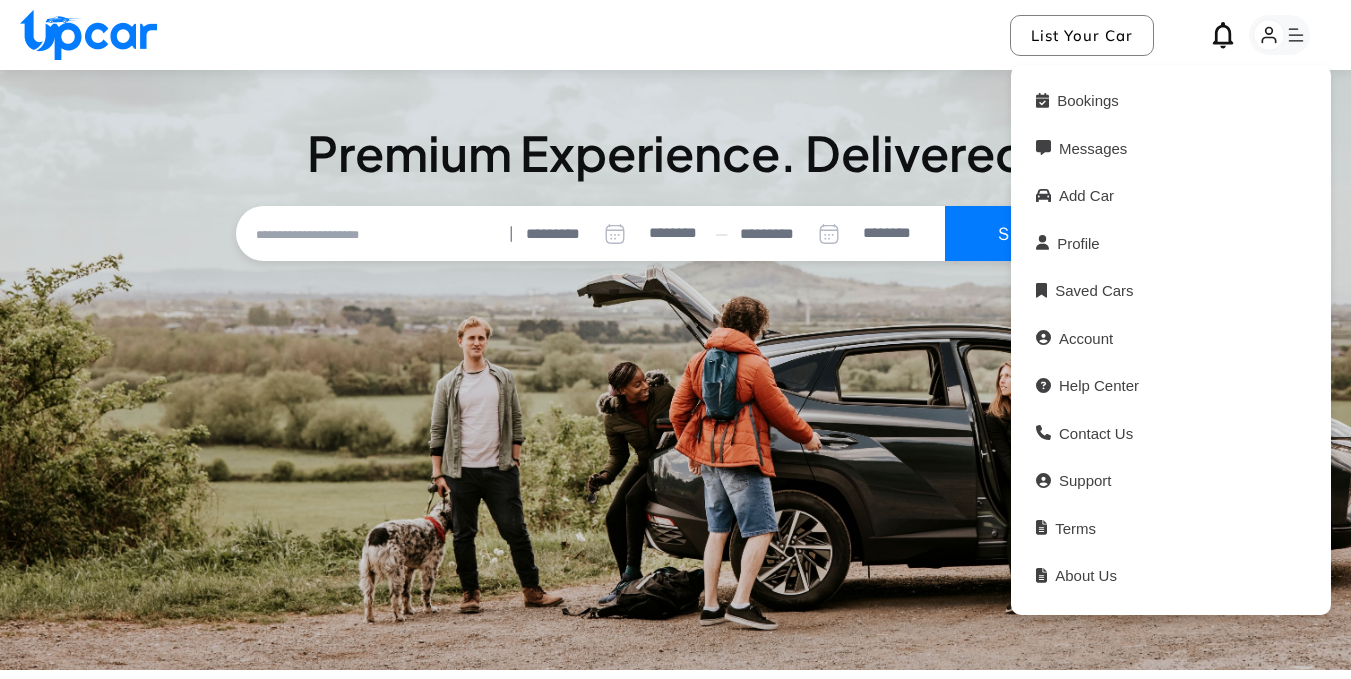click 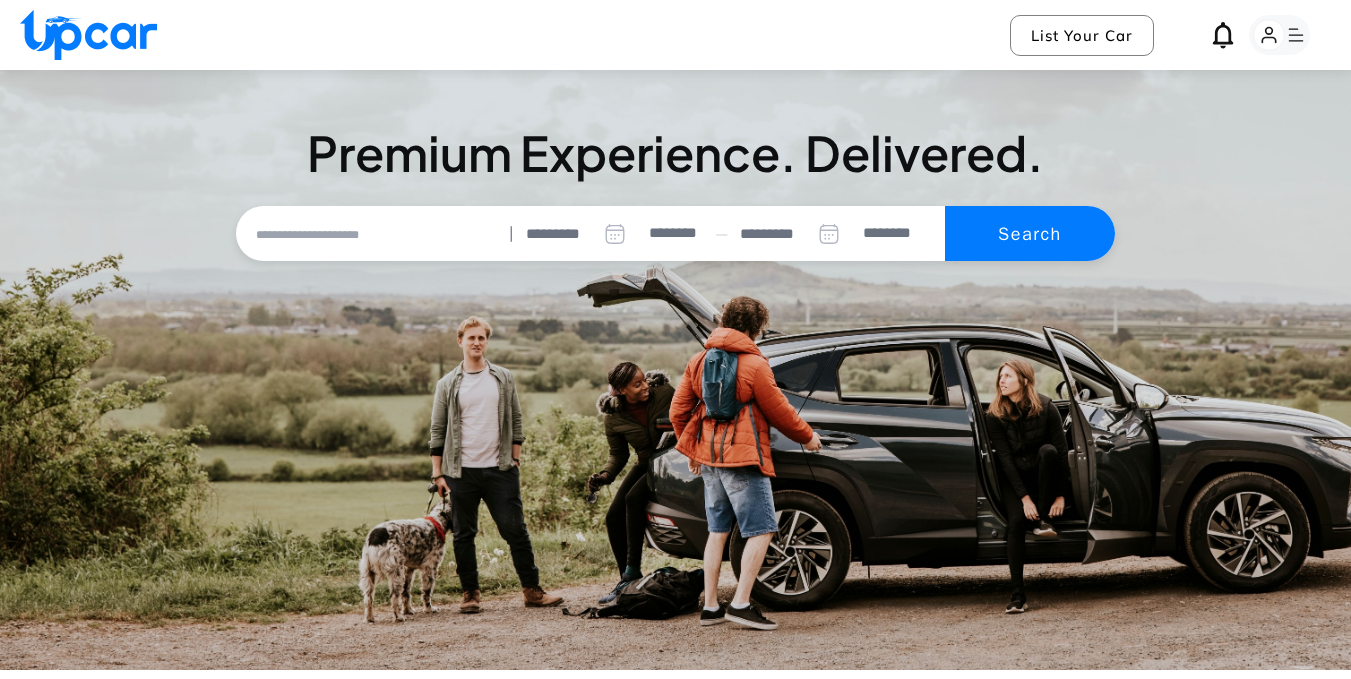 click at bounding box center [371, 234] 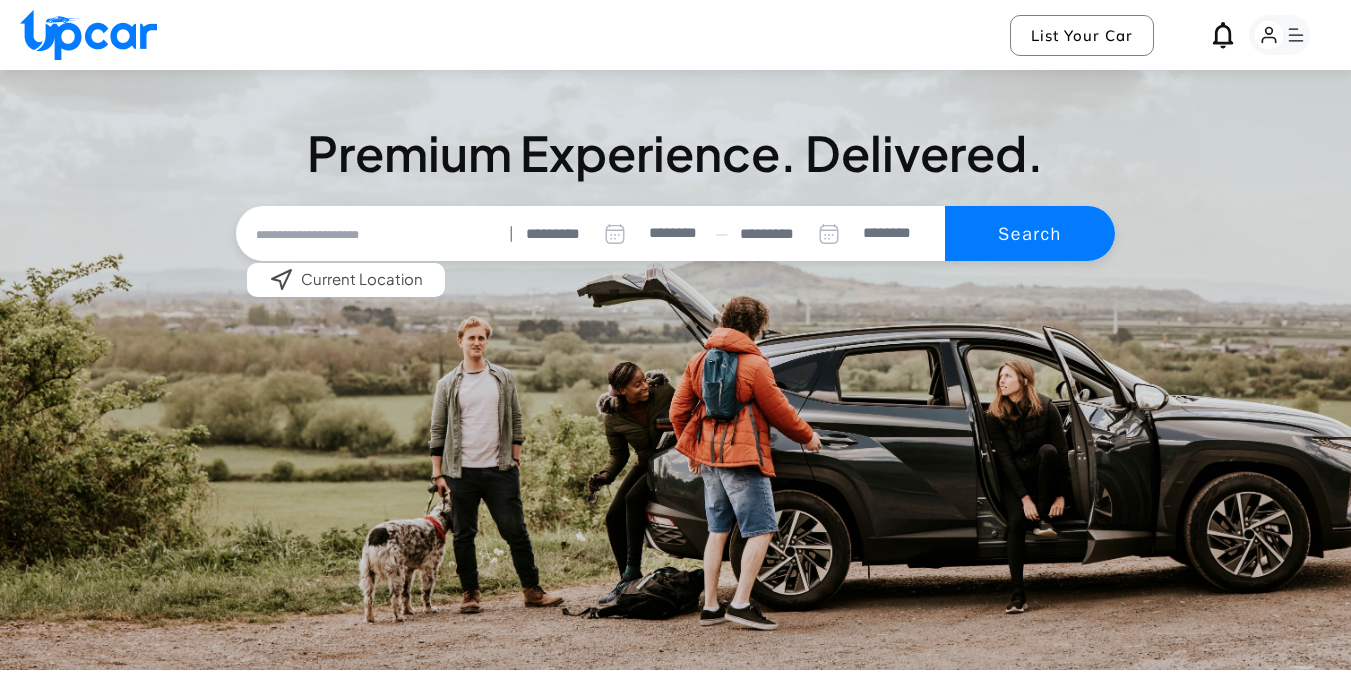 click 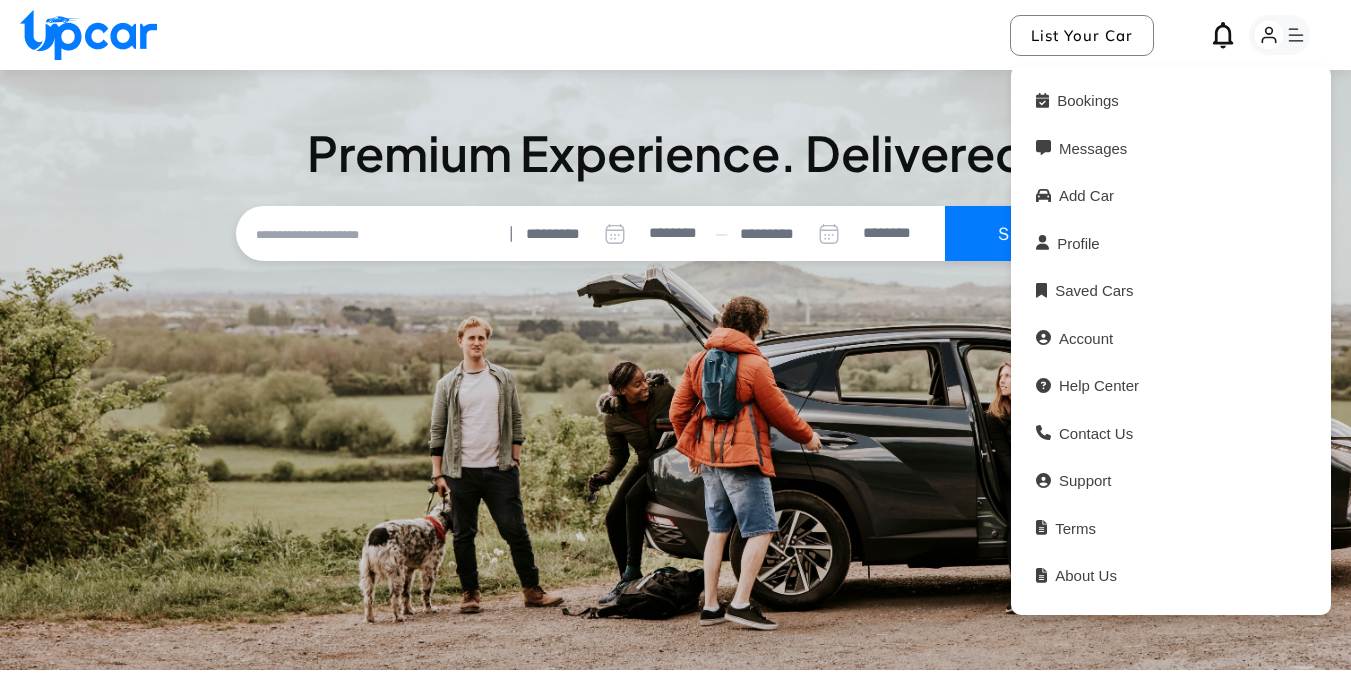click 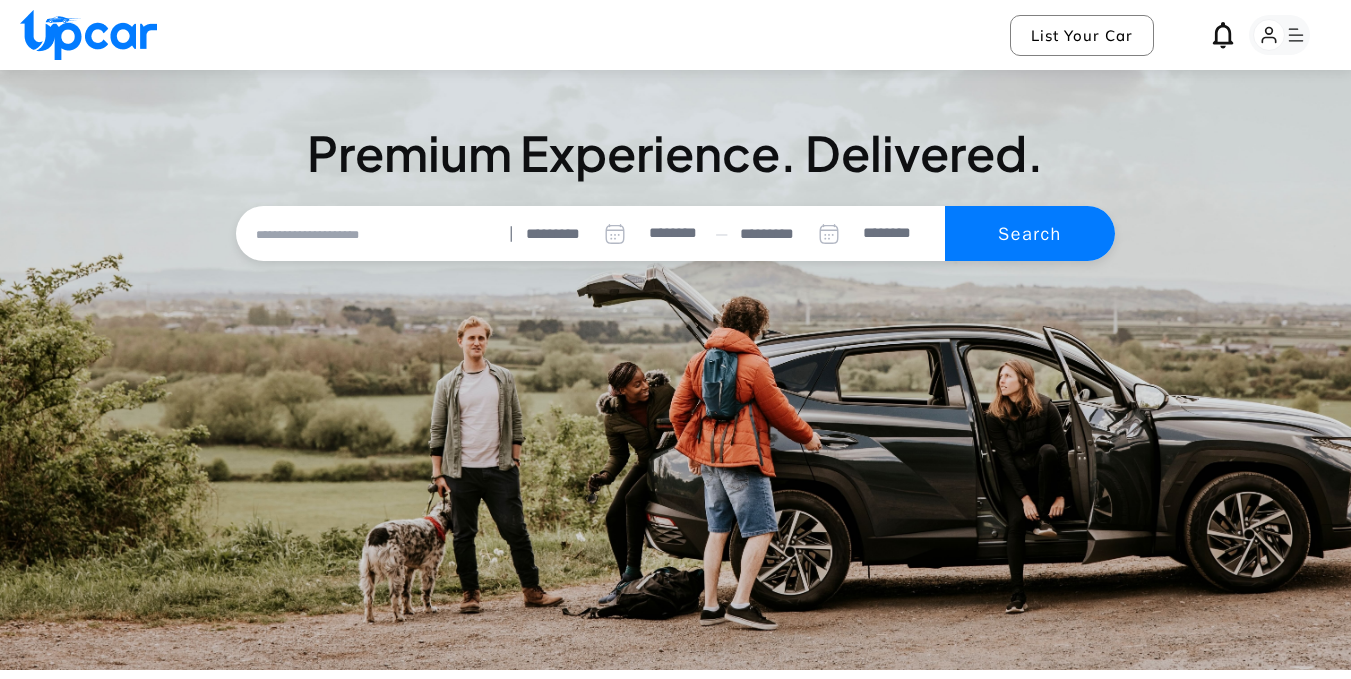 click at bounding box center (371, 234) 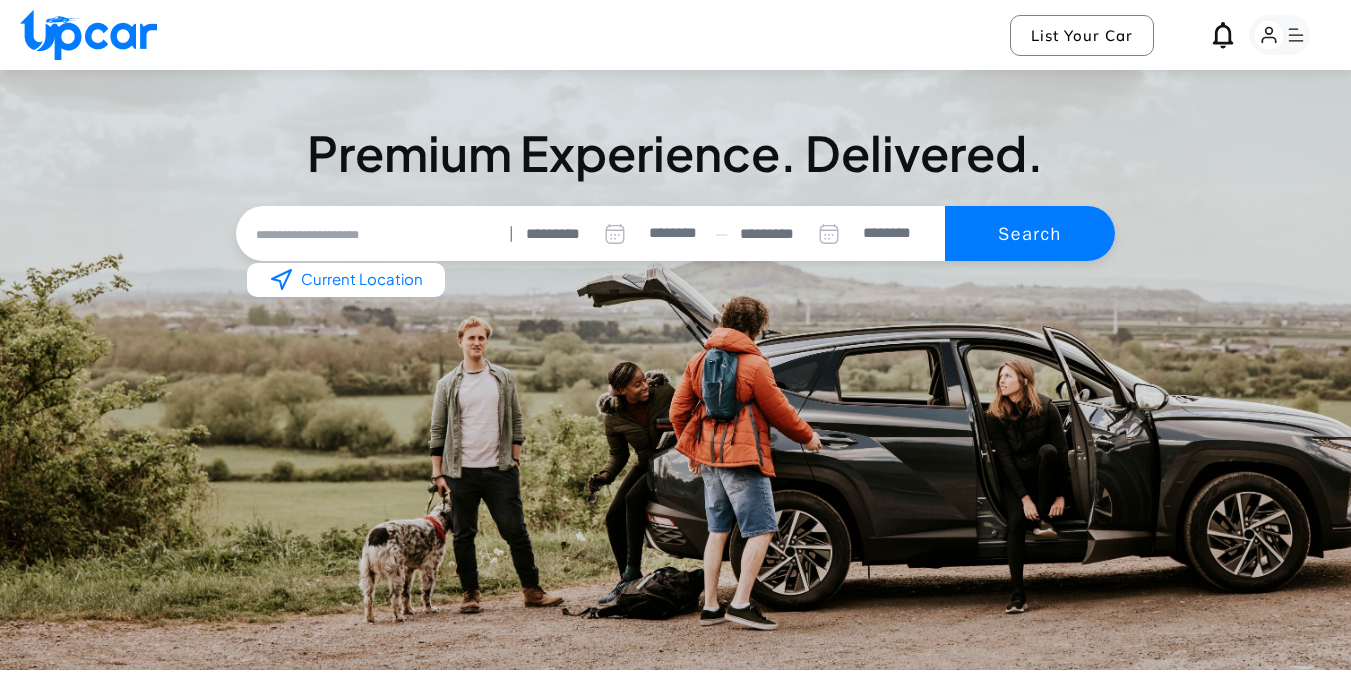 click on "Current Location" at bounding box center (346, 280) 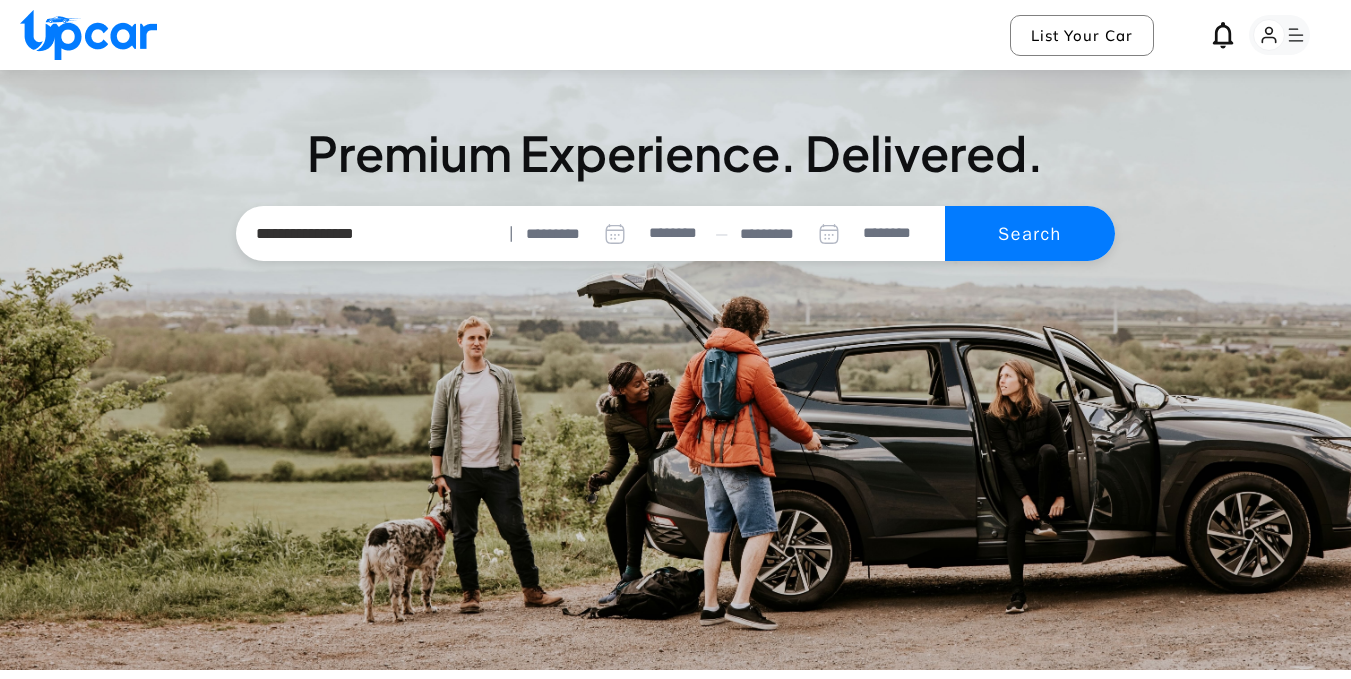 click on "**********" at bounding box center (371, 234) 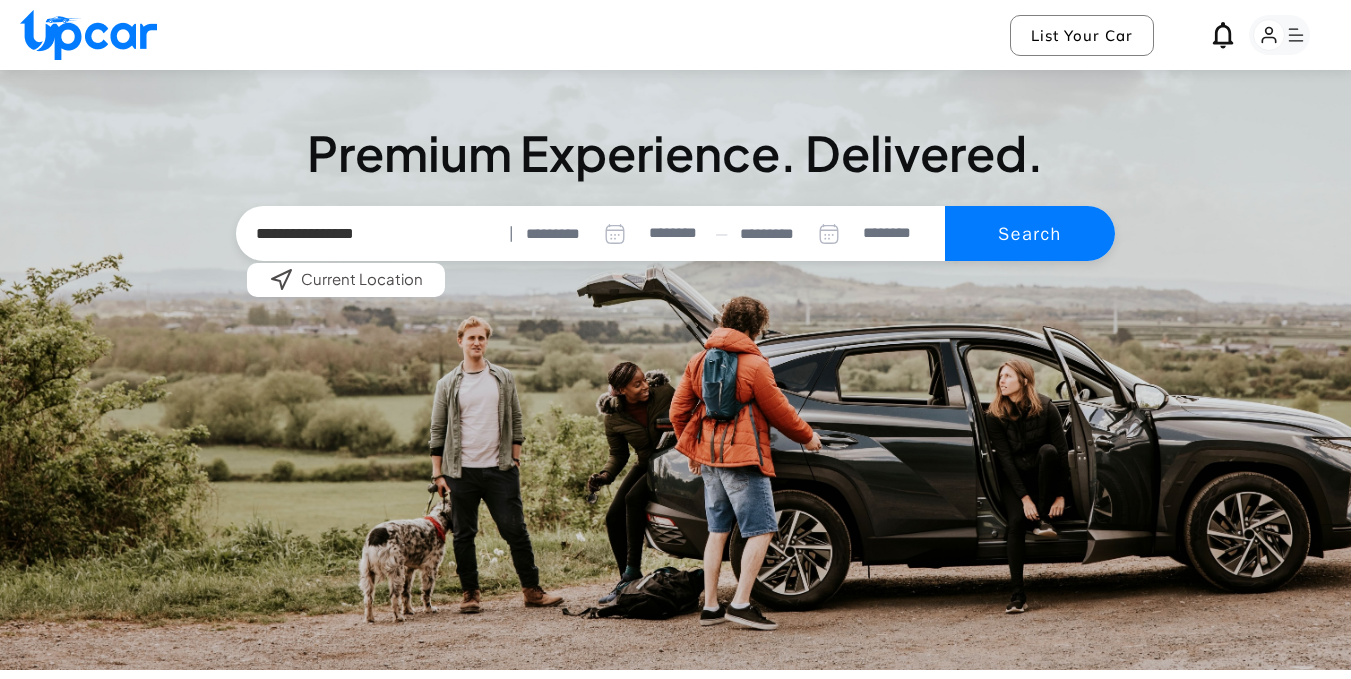 drag, startPoint x: 417, startPoint y: 223, endPoint x: 245, endPoint y: 213, distance: 172.29045 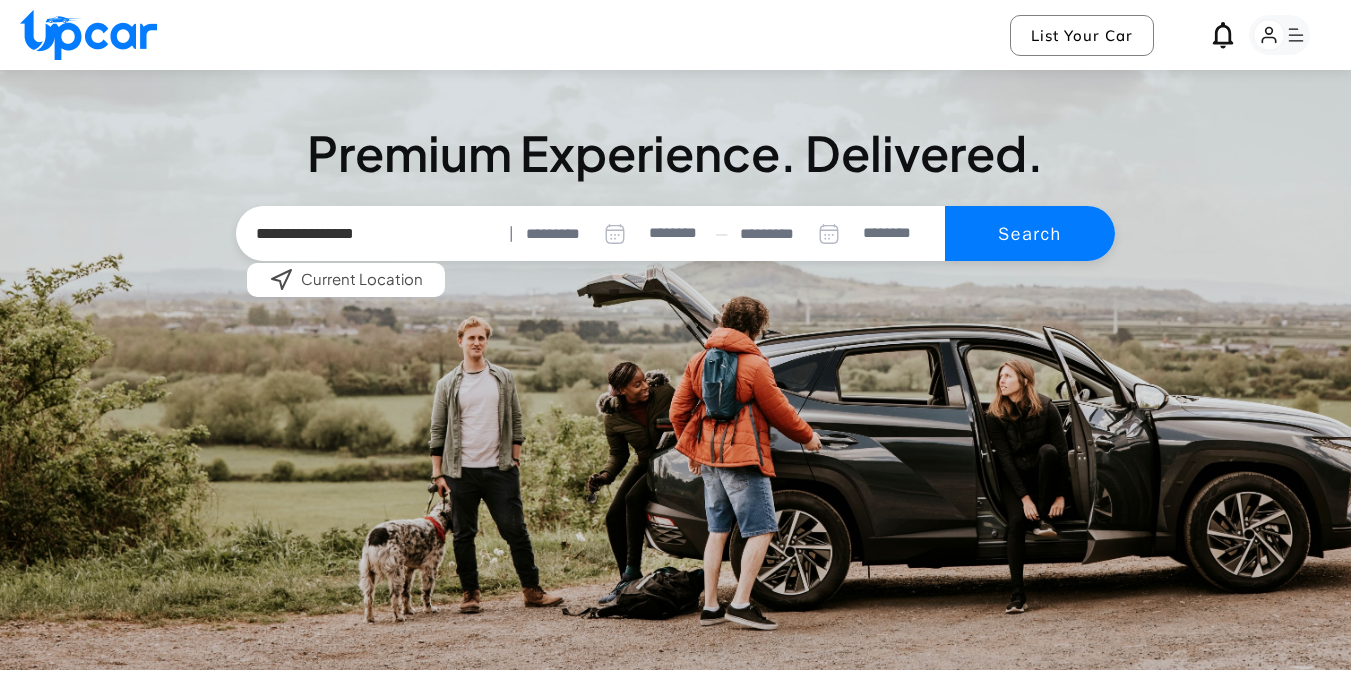 click on "**********" at bounding box center (366, 234) 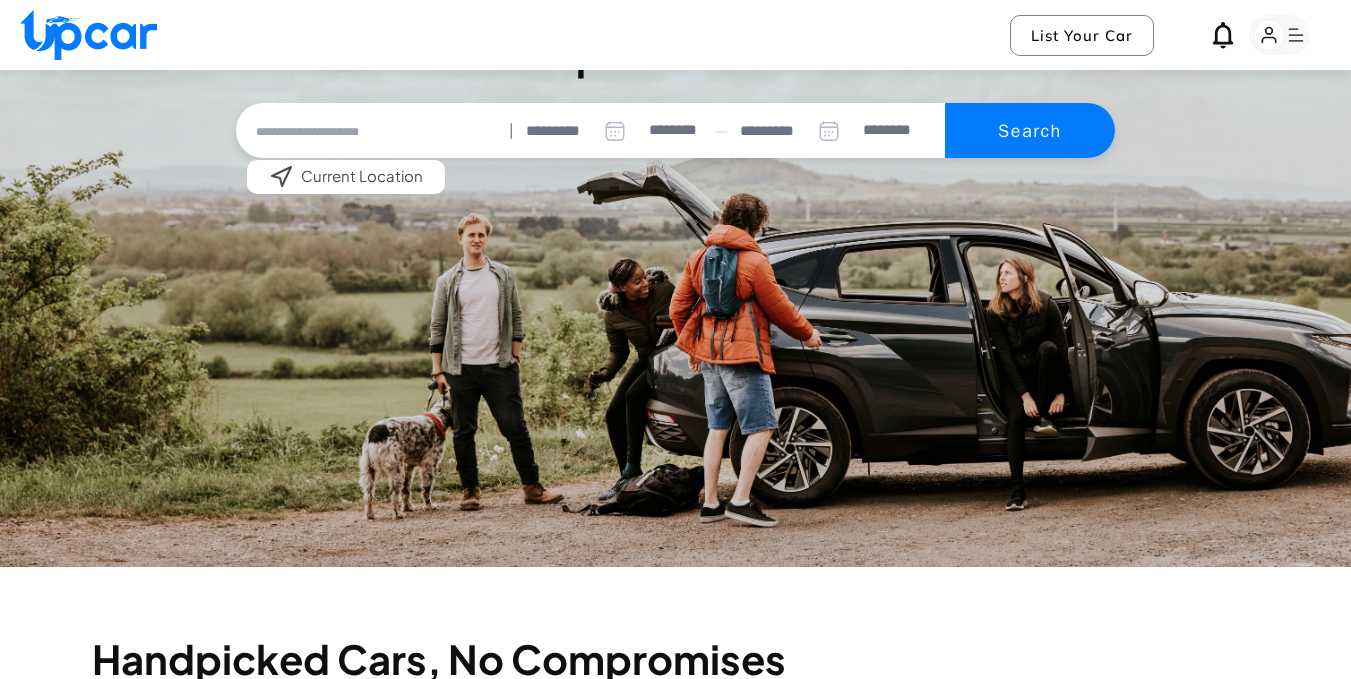 scroll, scrollTop: 257, scrollLeft: 0, axis: vertical 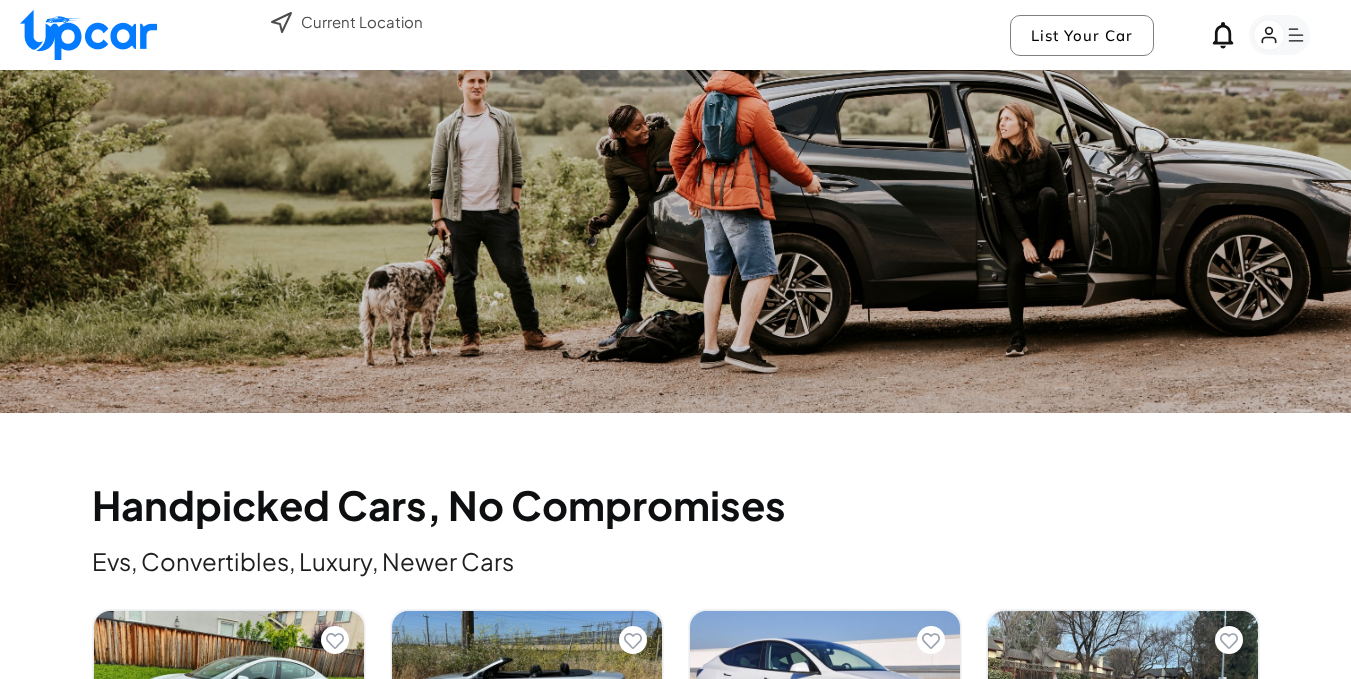 type 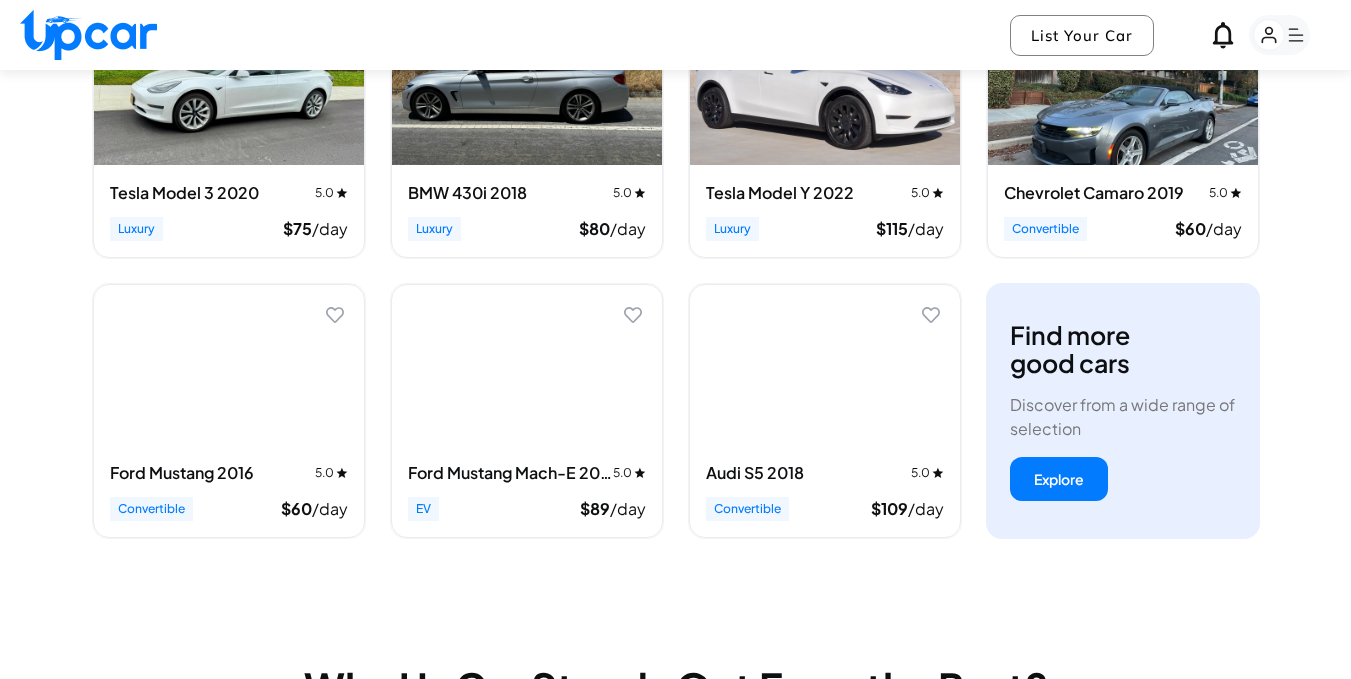 scroll, scrollTop: 772, scrollLeft: 0, axis: vertical 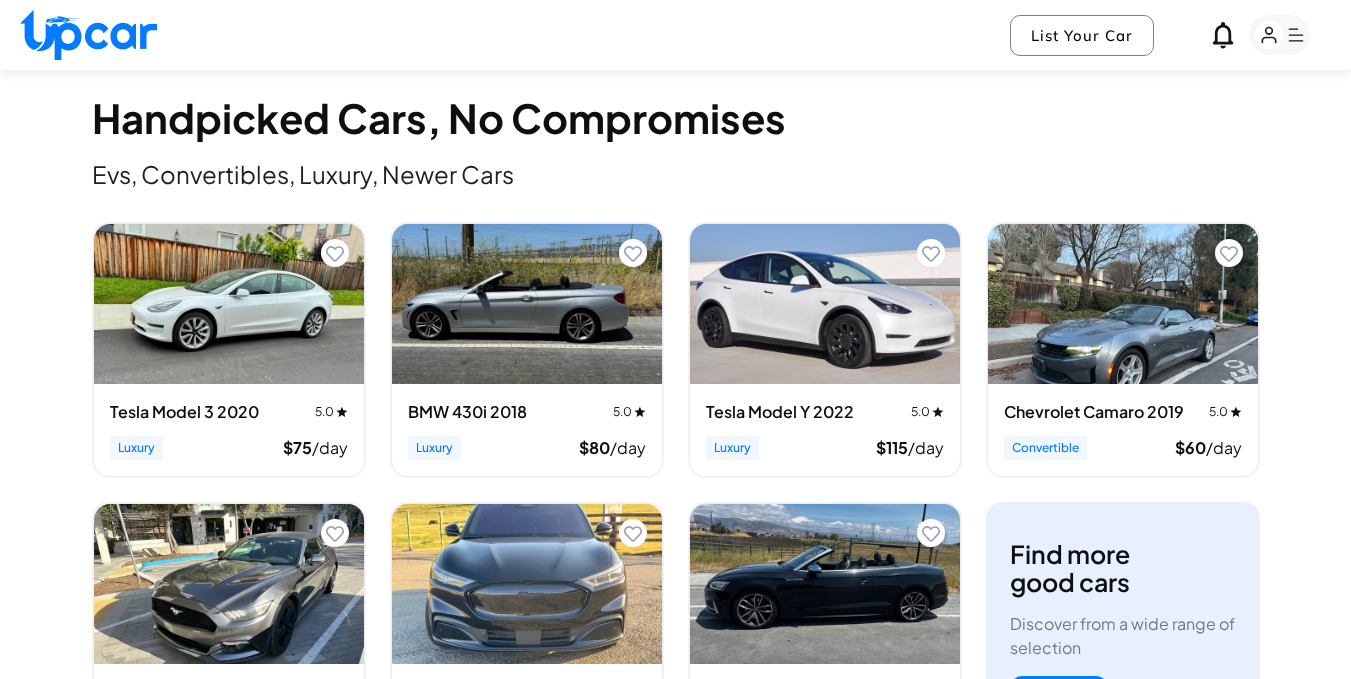 click at bounding box center (1123, 304) 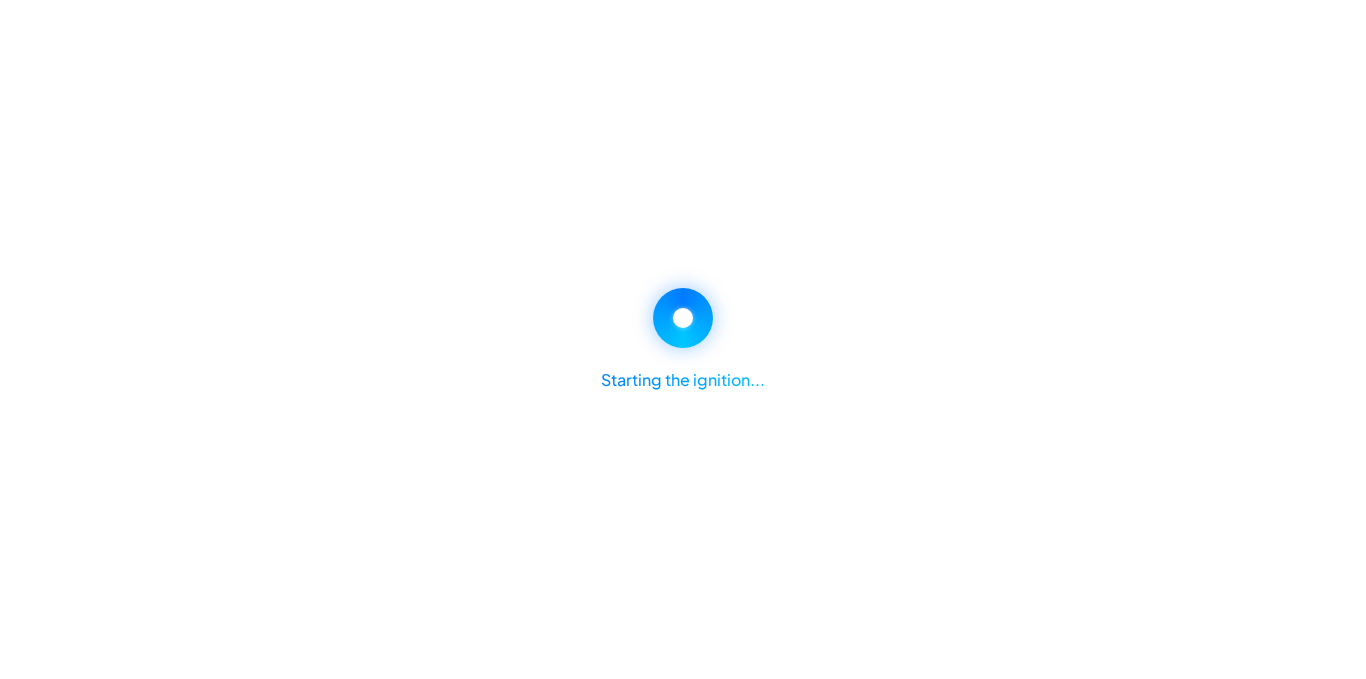 scroll, scrollTop: 0, scrollLeft: 0, axis: both 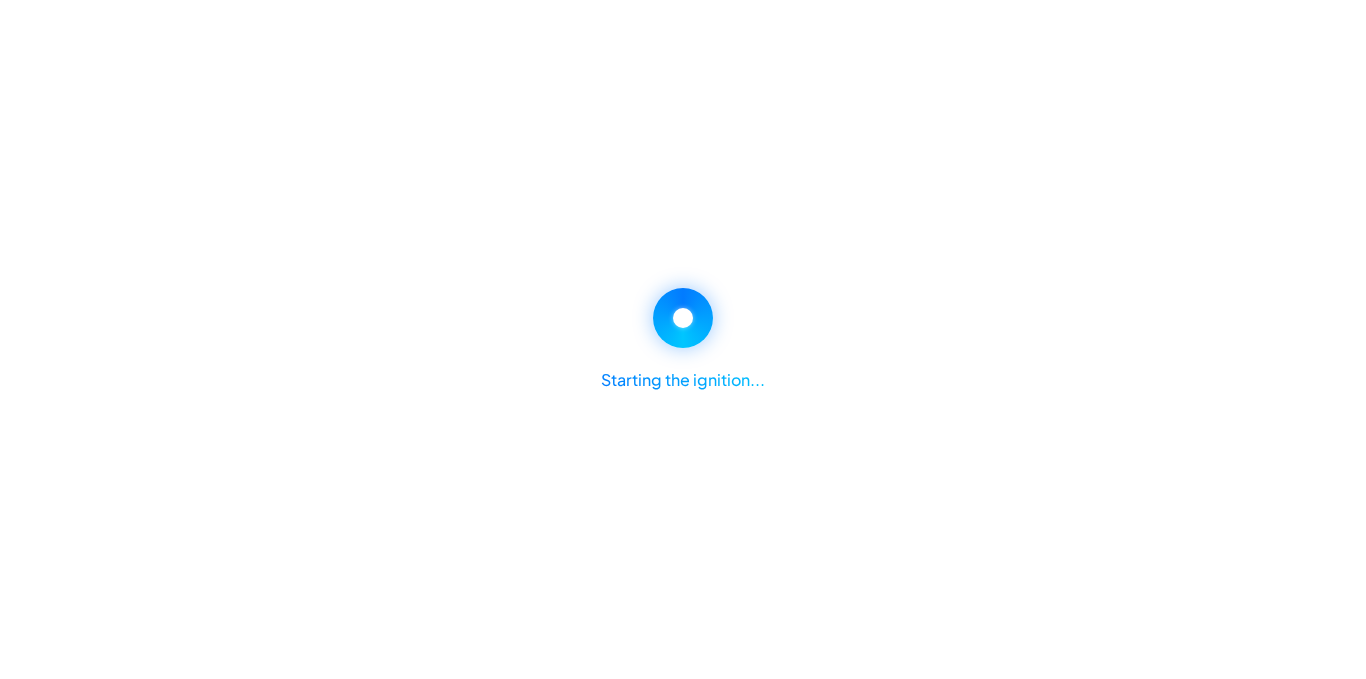 select on "********" 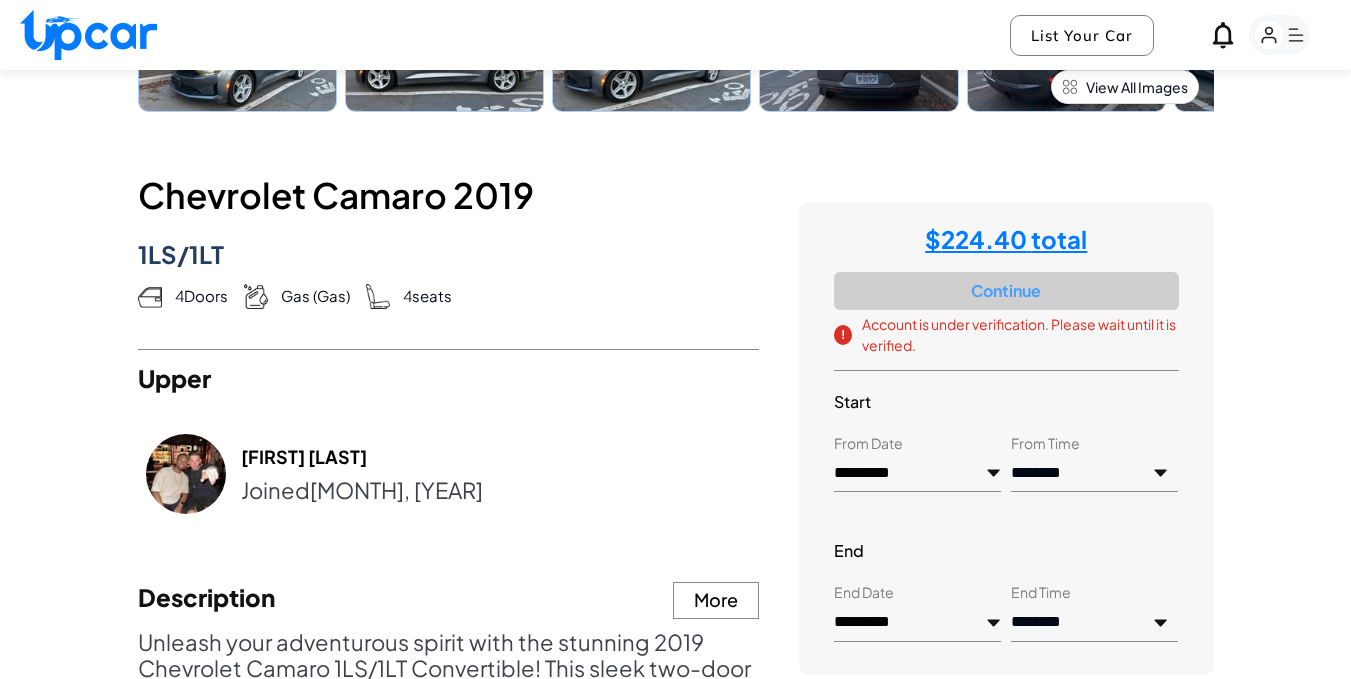 scroll, scrollTop: 895, scrollLeft: 0, axis: vertical 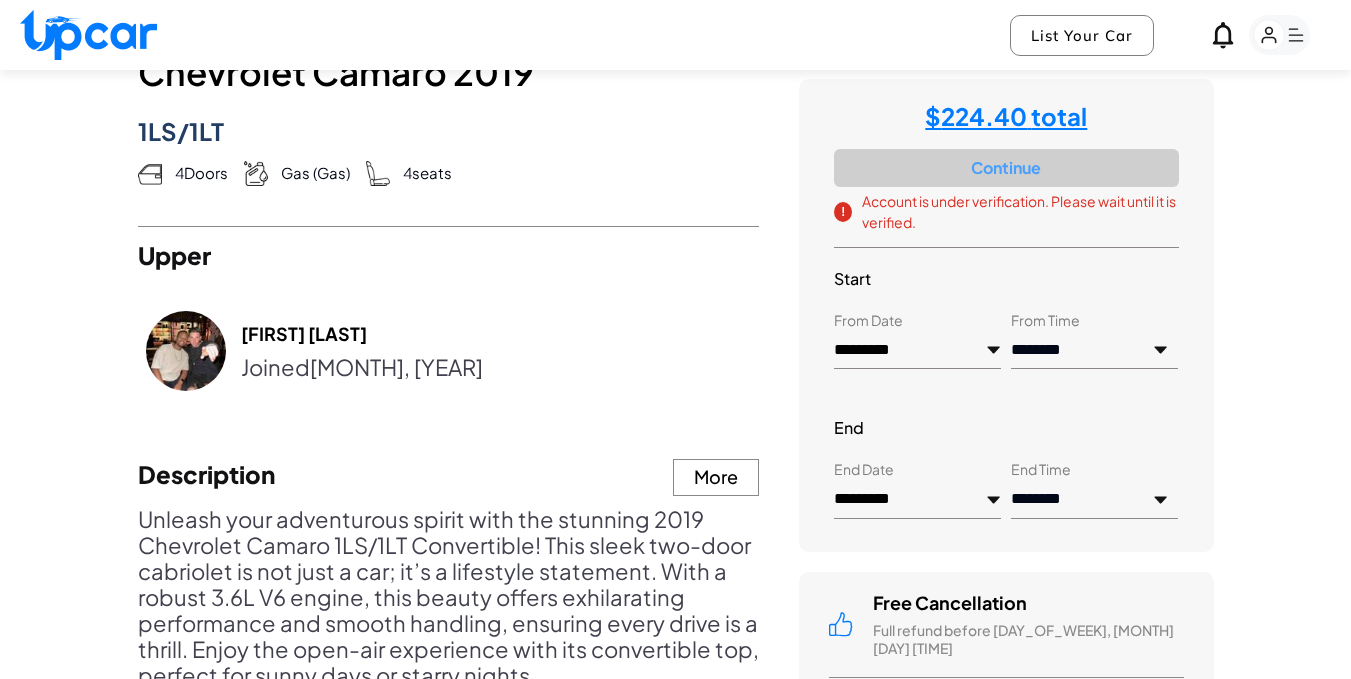click on "*********" at bounding box center (917, 351) 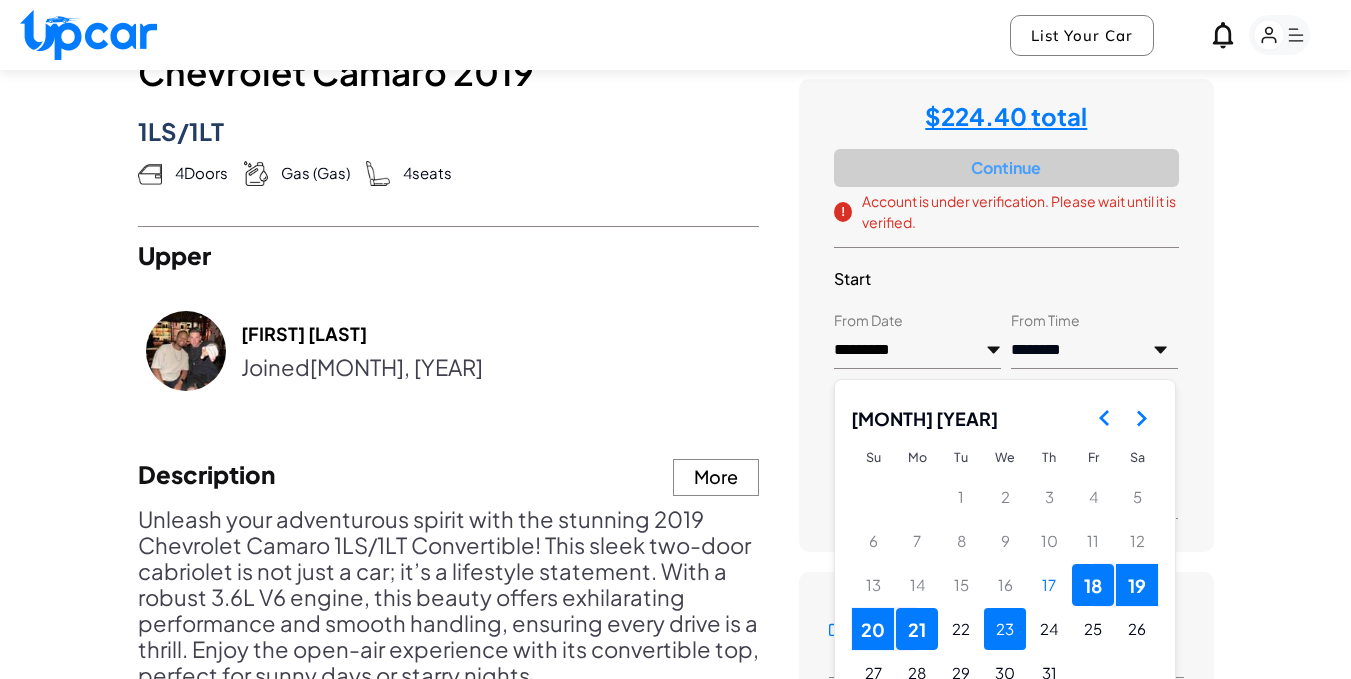 click on "23" at bounding box center [1005, 629] 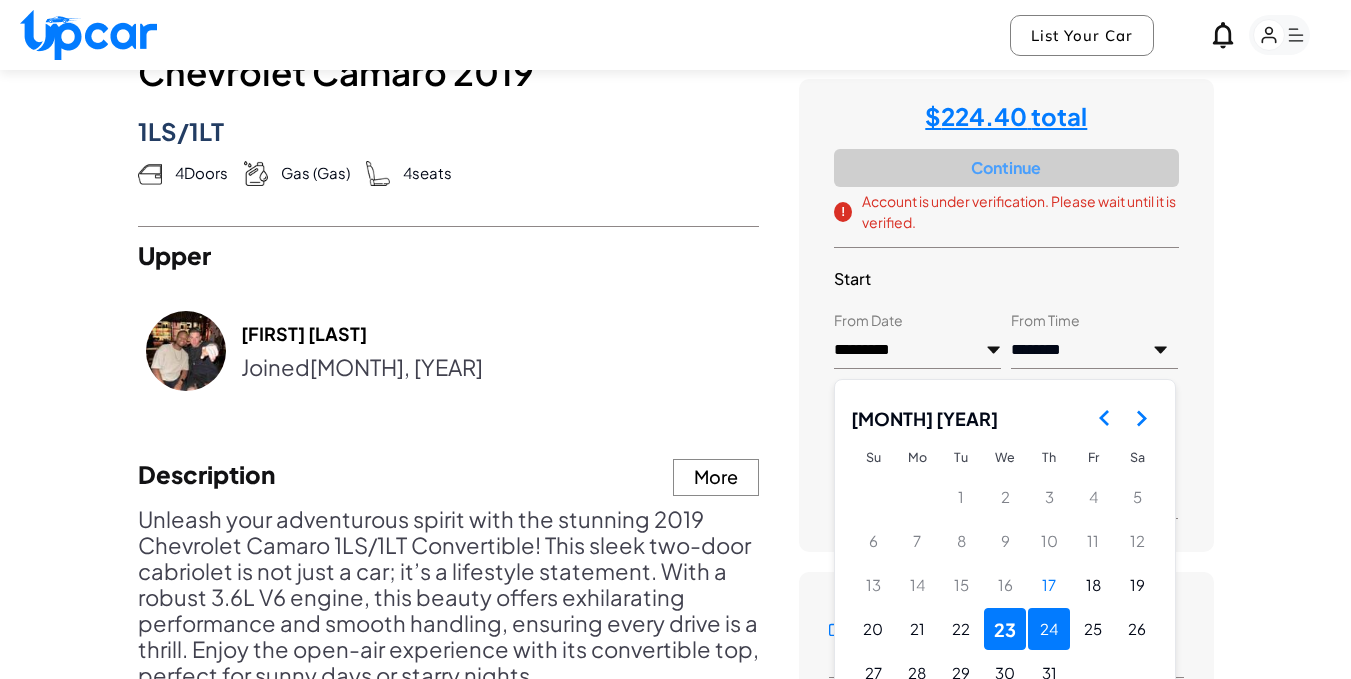 click on "24" at bounding box center [1049, 629] 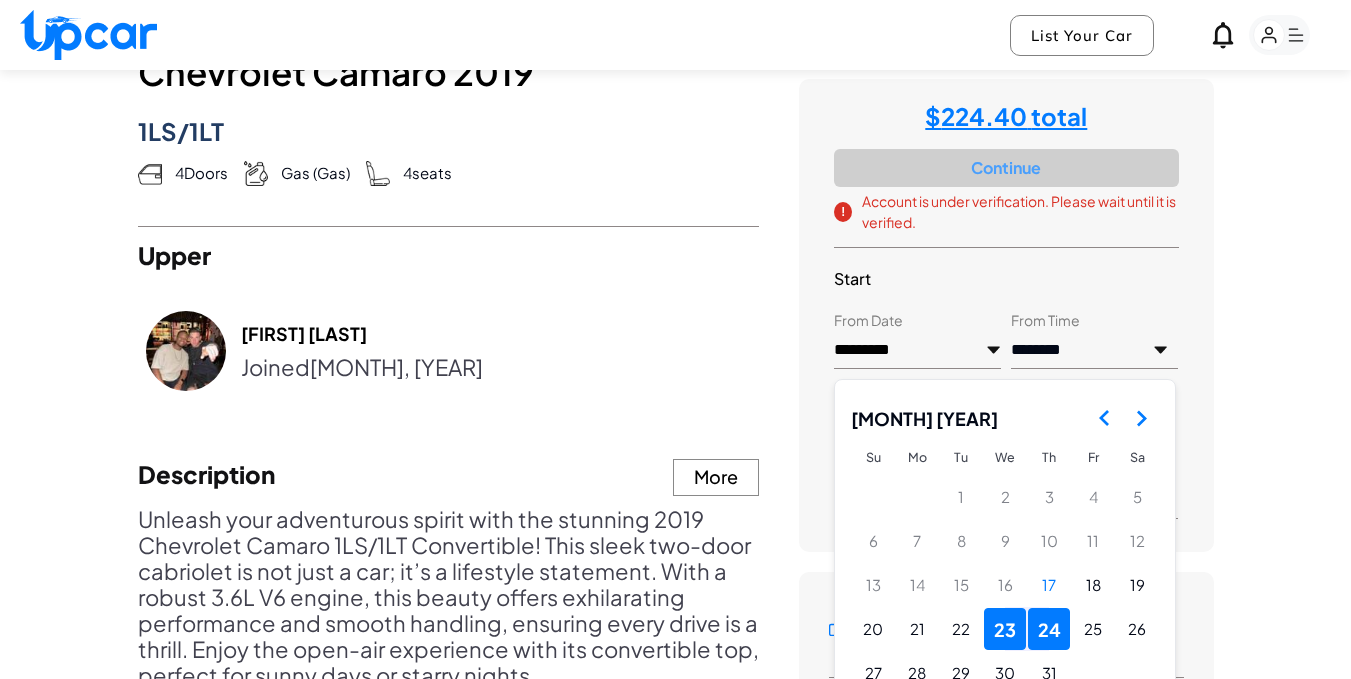 click on "23" at bounding box center [1005, 629] 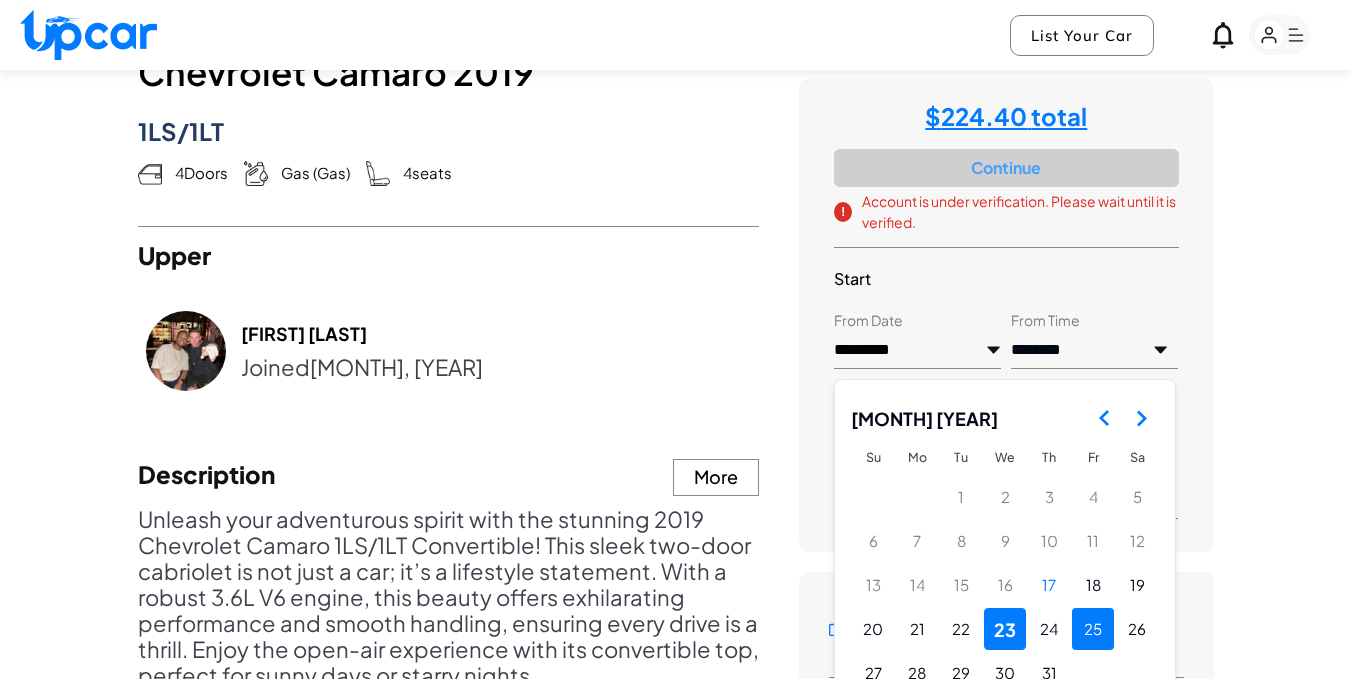 click on "25" at bounding box center [1093, 629] 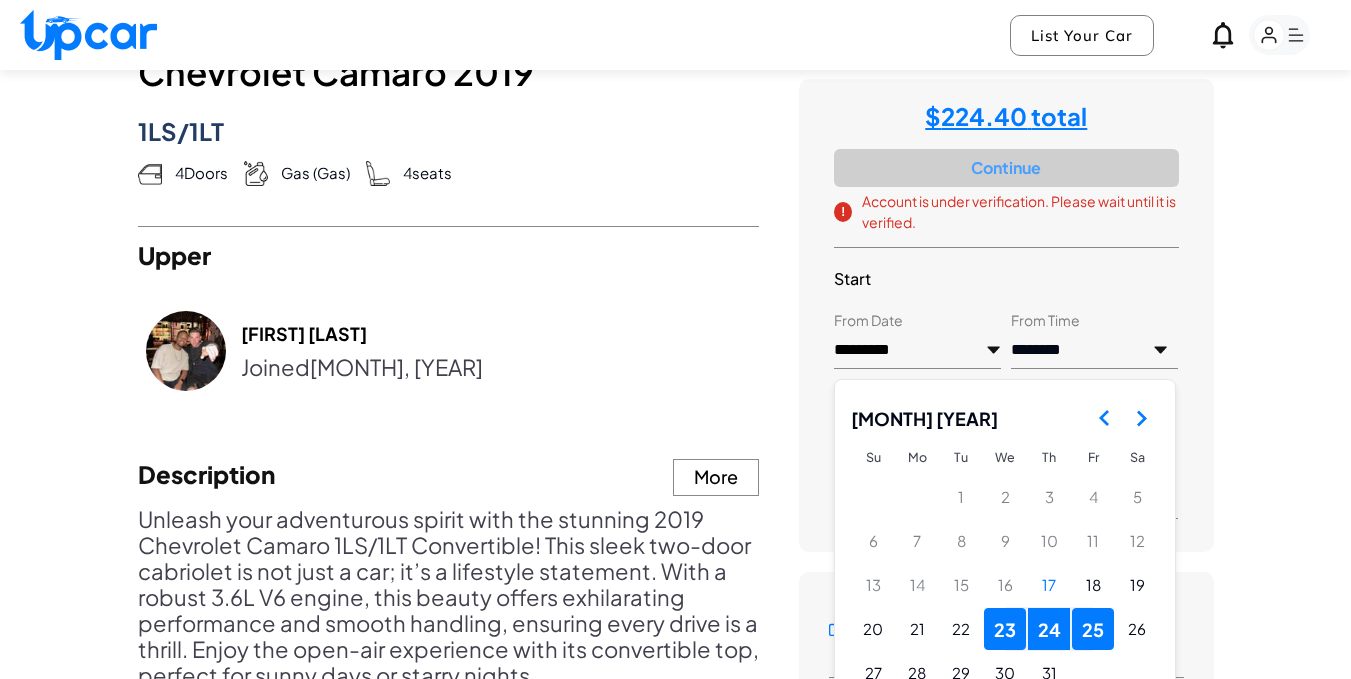 click on "View All Images Chevrolet   Camaro   2019 1LS/1LT 4  Doors Gas ( gas ) 4  seats Upper Michael  Johnson  Joined  November, 2024 Description More Unleash your adventurous spirit with the stunning 2019 Chevrolet Camaro 1LS/1LT Convertible! This sleek two-door cabriolet is not just a car; it’s a lifestyle statement. With a robust 3.6L V6 engine, this beauty offers exhilarating performance and smooth handling, ensuring every drive is a thrill. Enjoy the open-air experience with its convertible top, perfect for sunny days or starry nights.
Equipped with a standard backup camera, safety meets style, allowing for confident parking and maneuvering in any environment. With seating for four, you can share the excitement with friends or family. The Camaro’s modern design and comfortable interior provide the perfect balance of sporty elegance and everyday usability.
Don’t miss out on the chan ... Features More   Air Conditioning   Apple CarPlay   Backup Camera   Bluetooth   Convertible   Keyless Entry   Toll Pass" at bounding box center [675, 266] 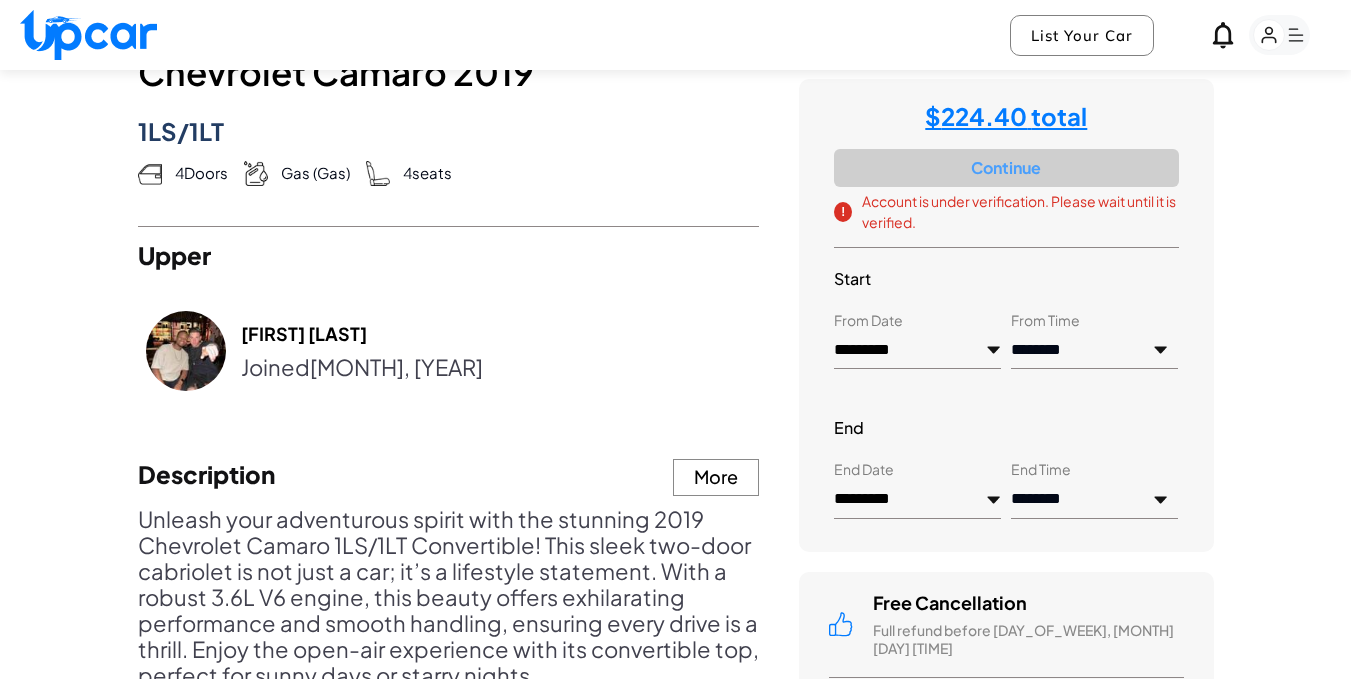 click on "*********" at bounding box center (917, 351) 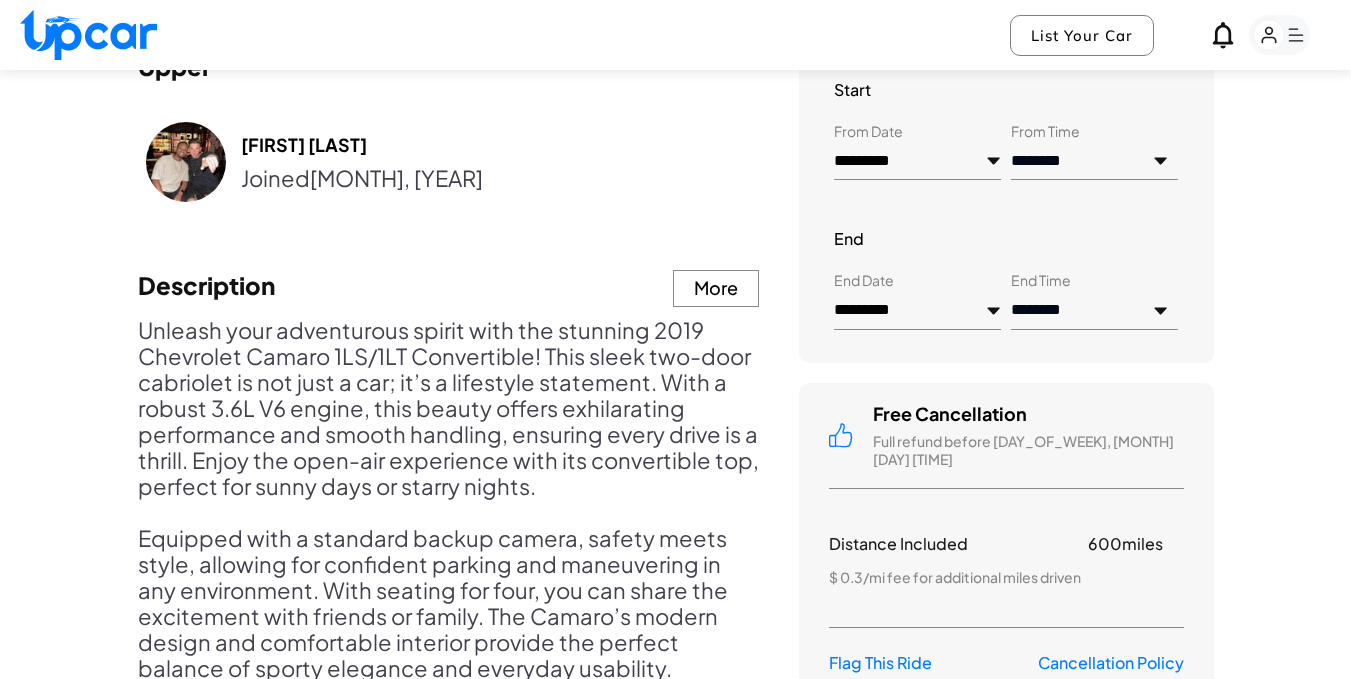 scroll, scrollTop: 1074, scrollLeft: 0, axis: vertical 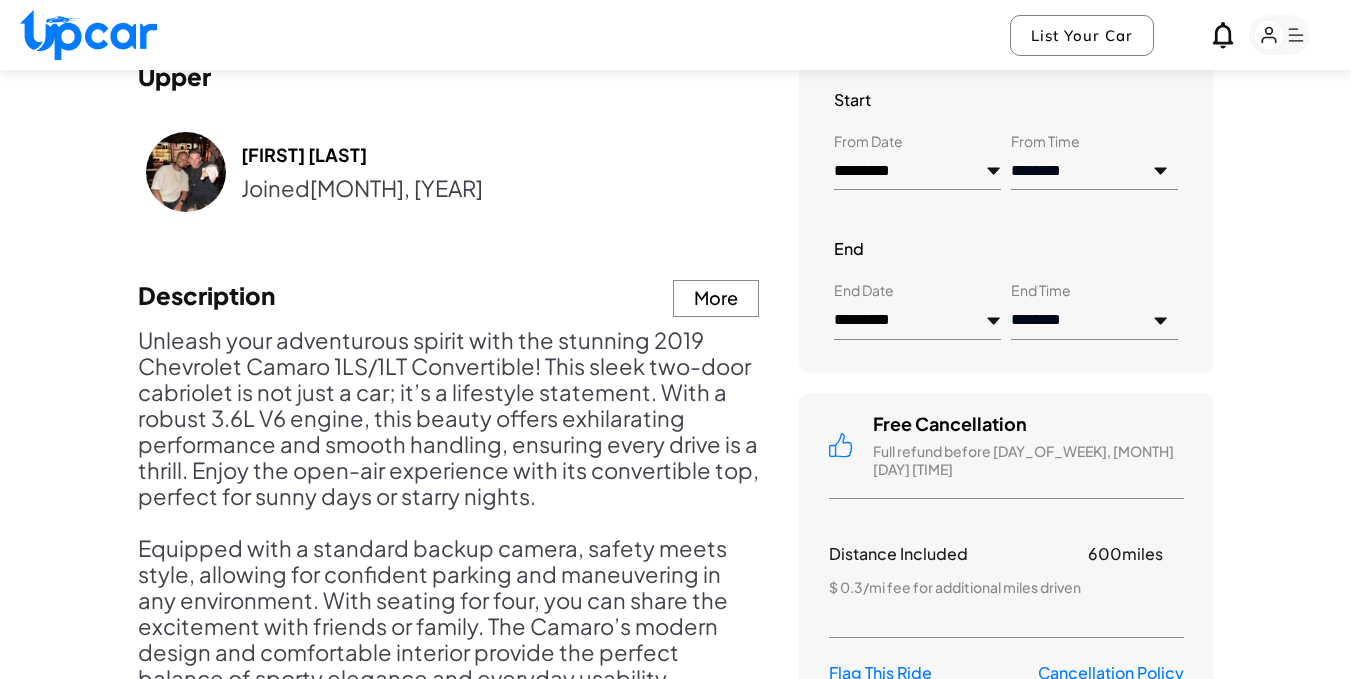 click on "*********" at bounding box center [917, 172] 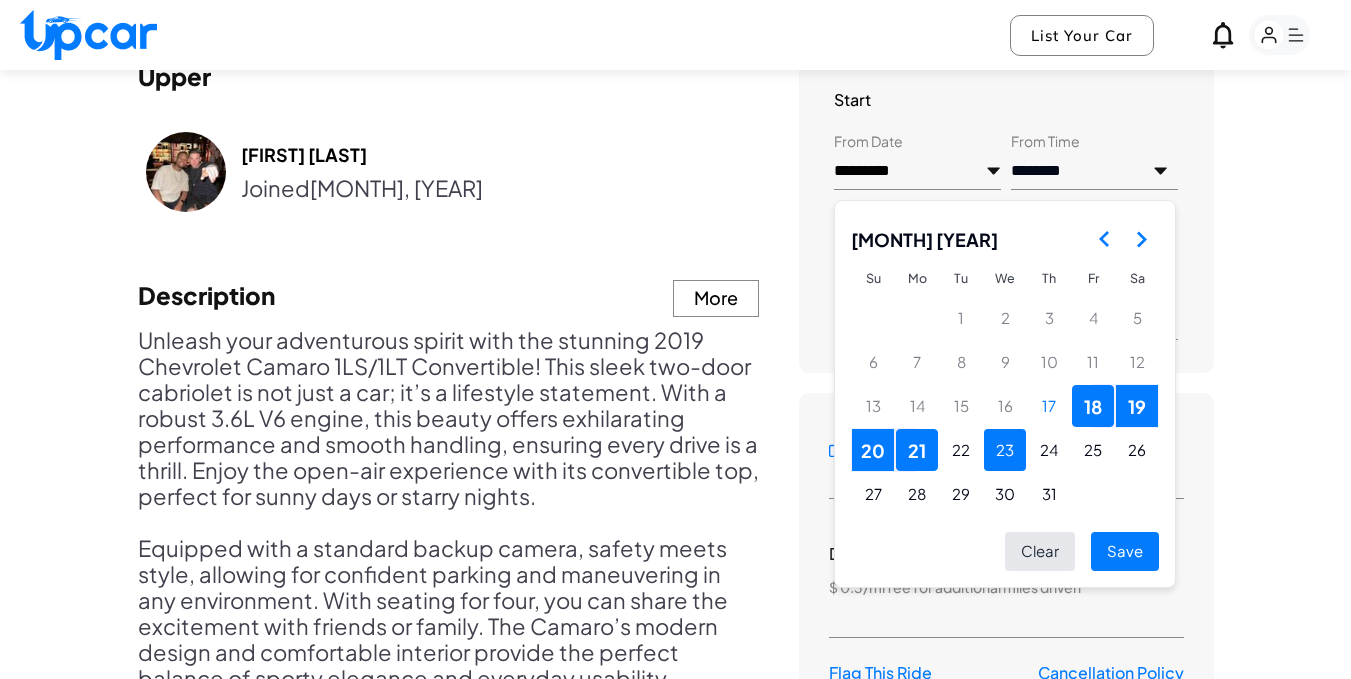 click on "23" at bounding box center (1005, 450) 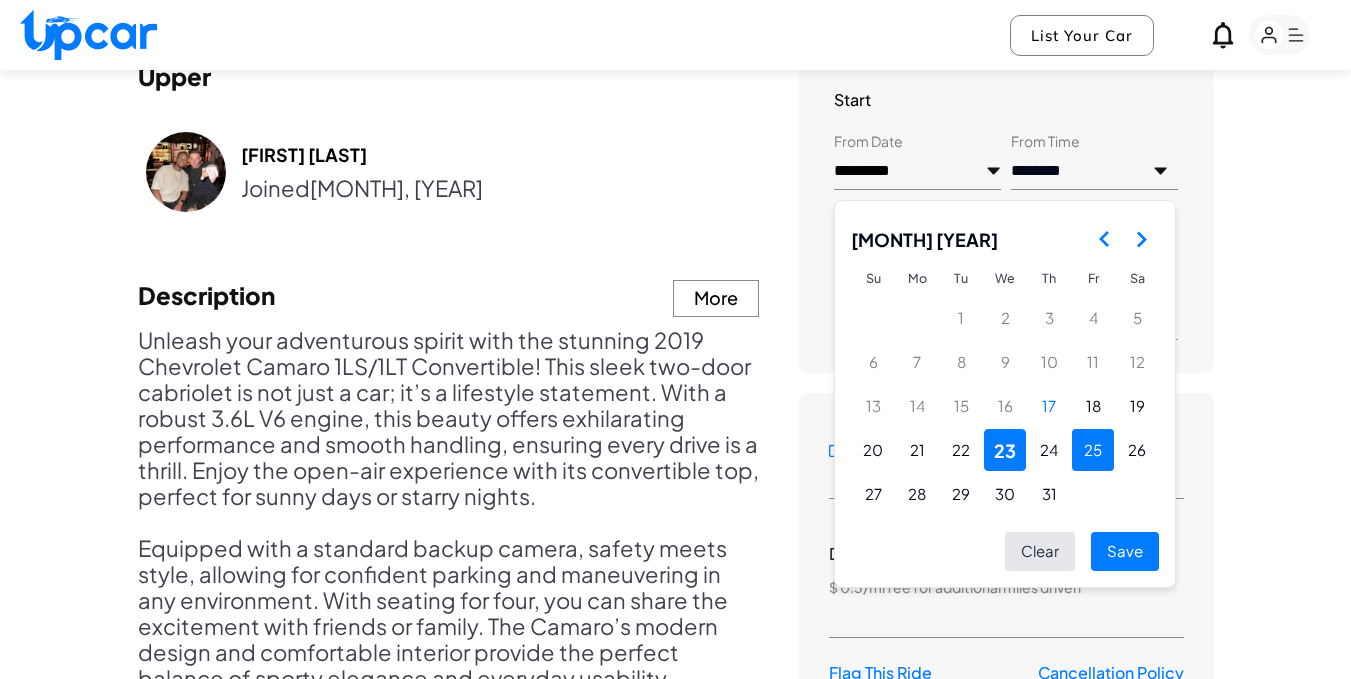 click on "25" at bounding box center (1093, 450) 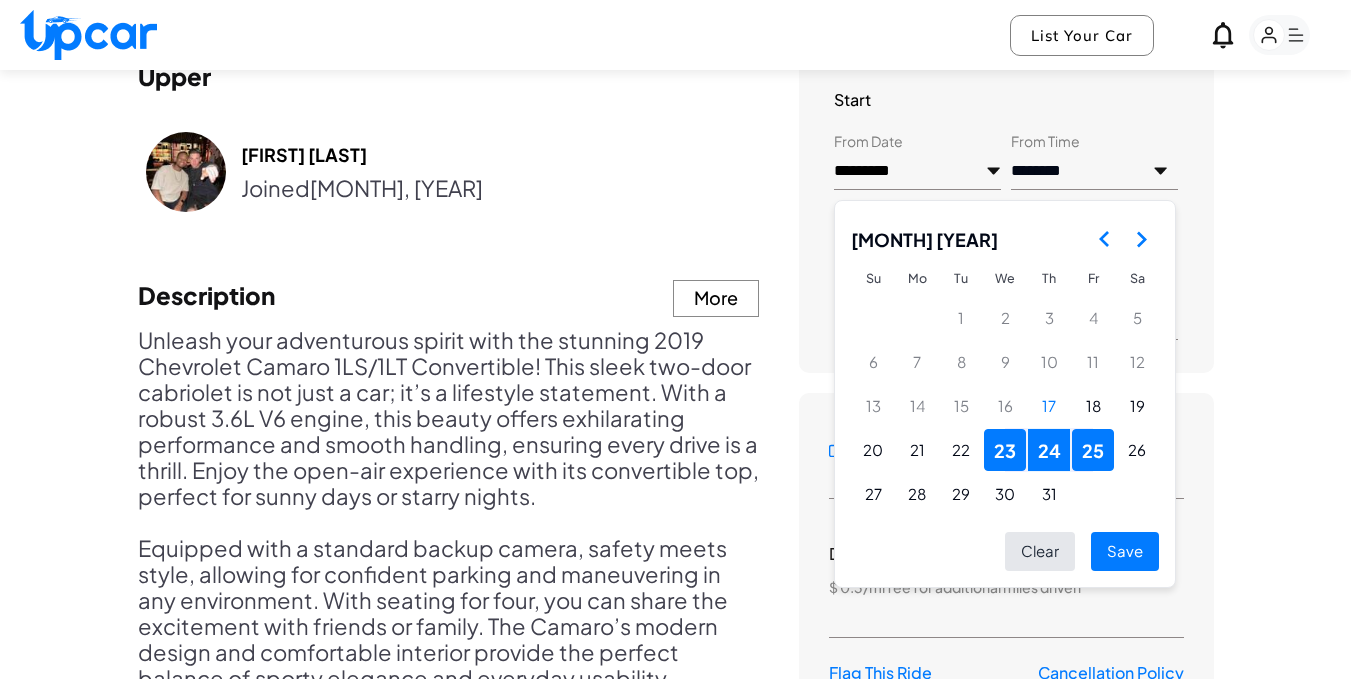 click on "Save" at bounding box center (1125, 551) 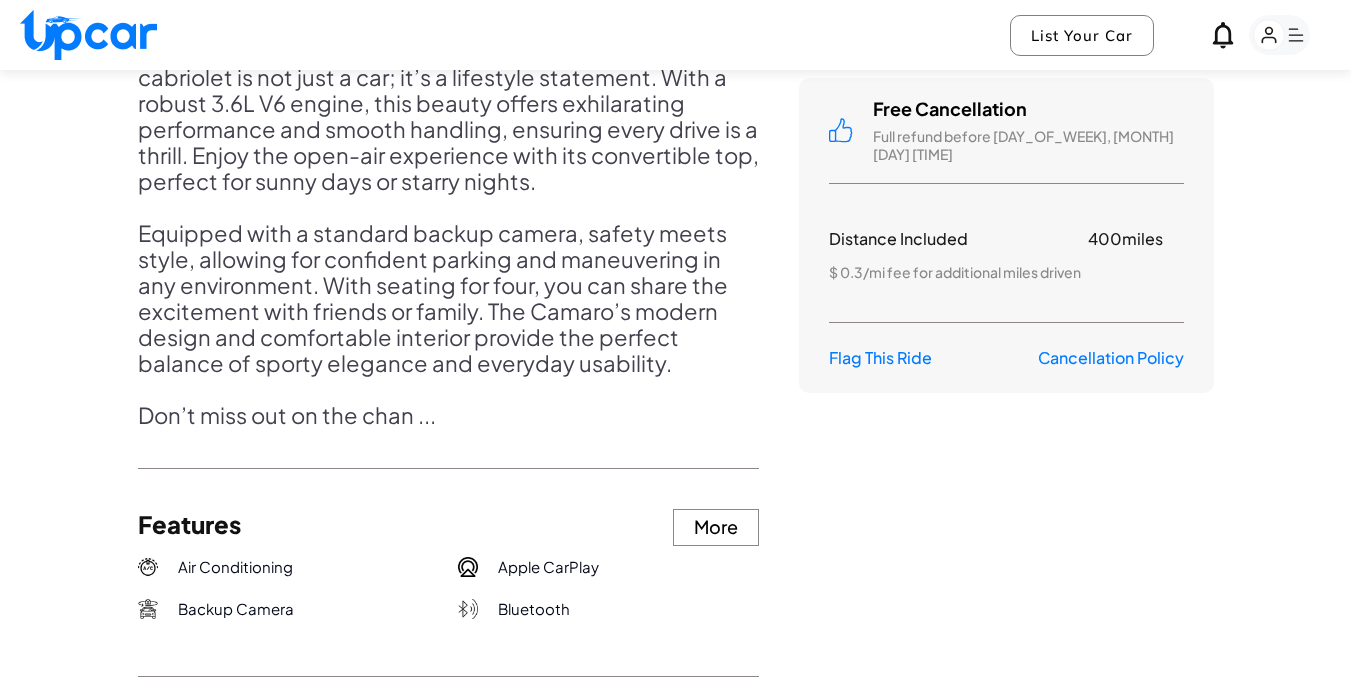 scroll, scrollTop: 1574, scrollLeft: 0, axis: vertical 